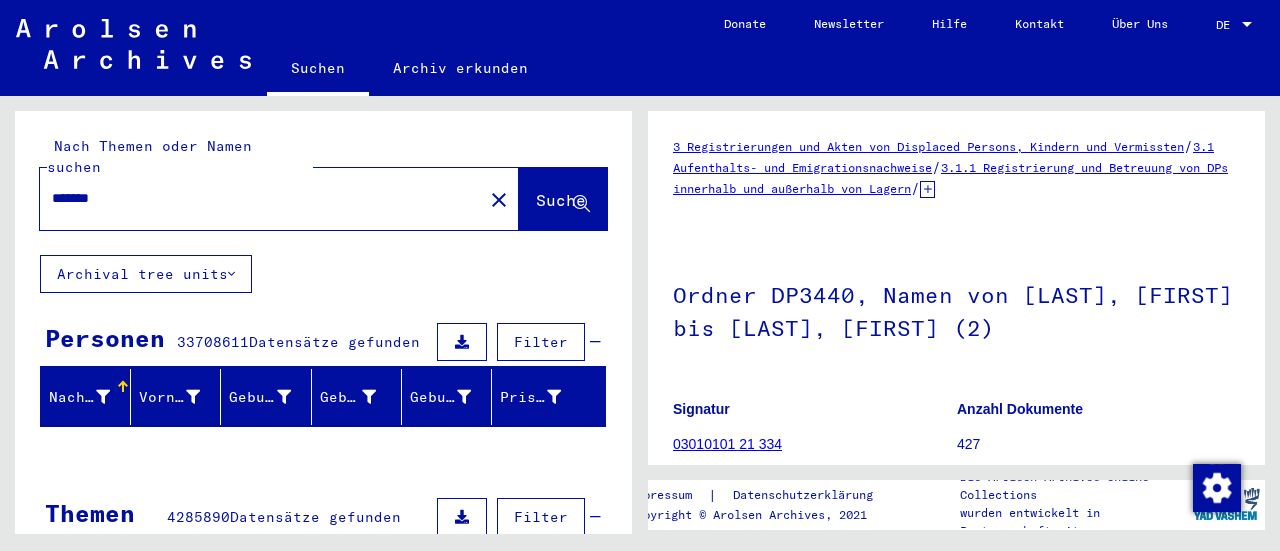 scroll, scrollTop: 0, scrollLeft: 0, axis: both 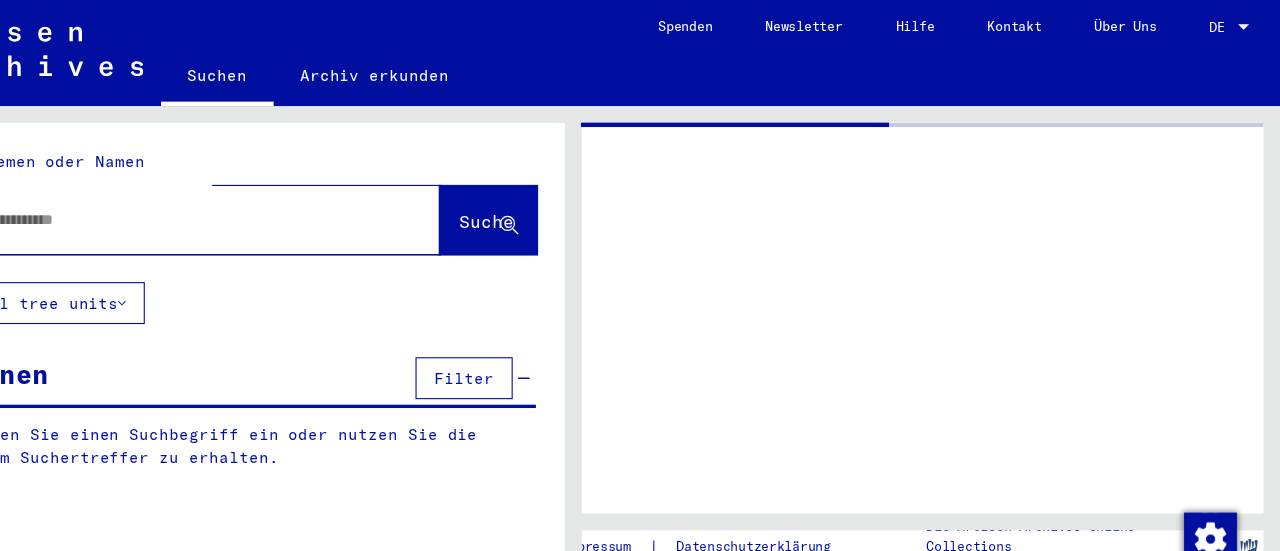 type on "*******" 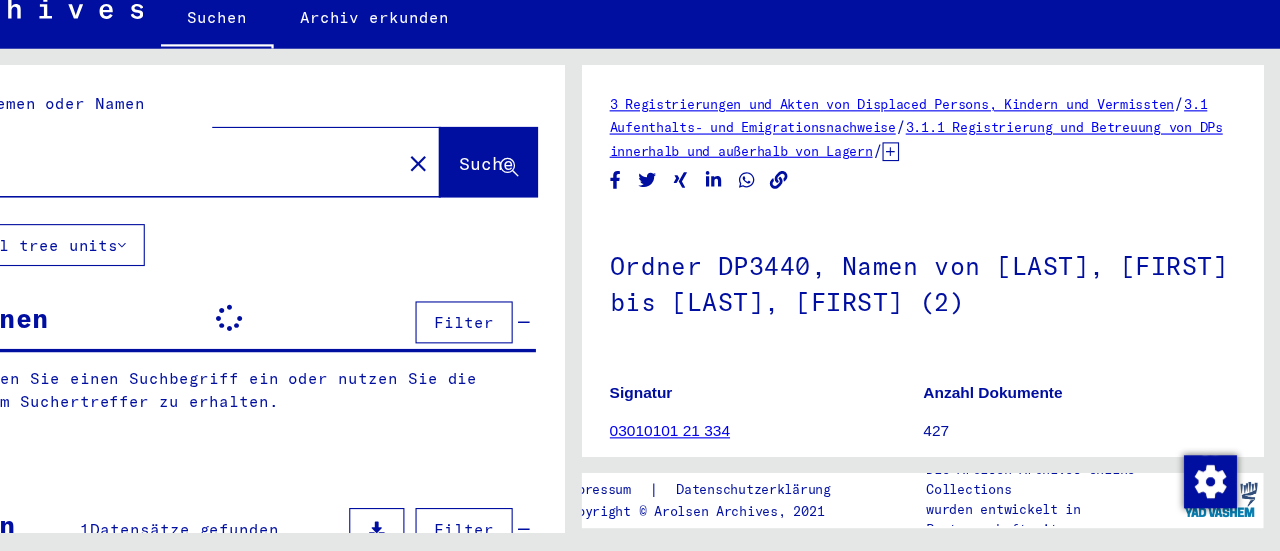scroll, scrollTop: 0, scrollLeft: 0, axis: both 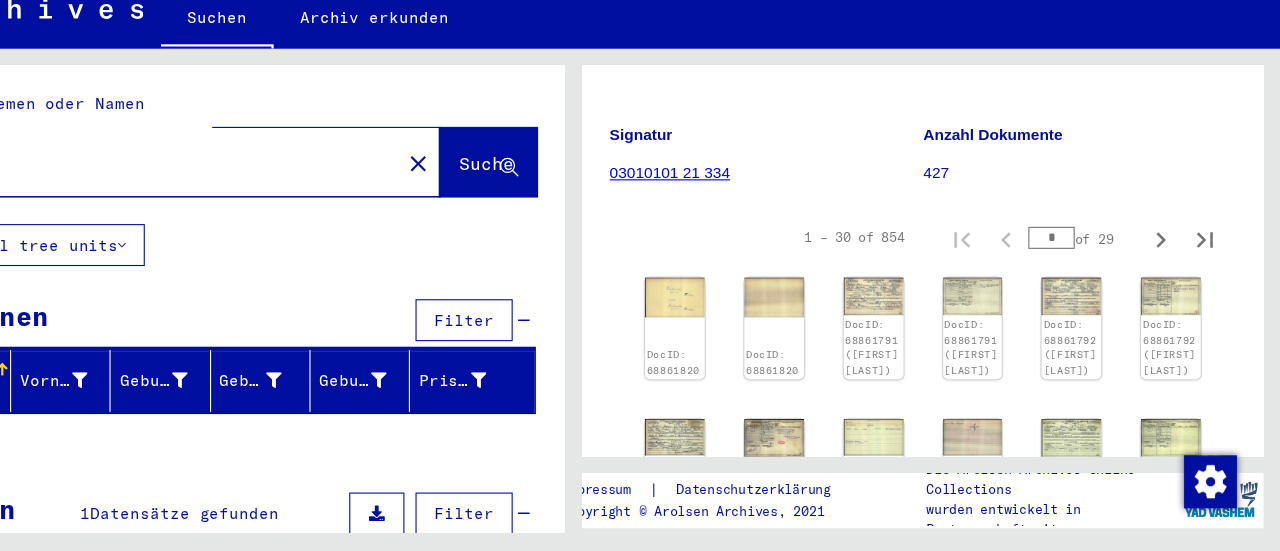 click on "*" at bounding box center (1073, 267) 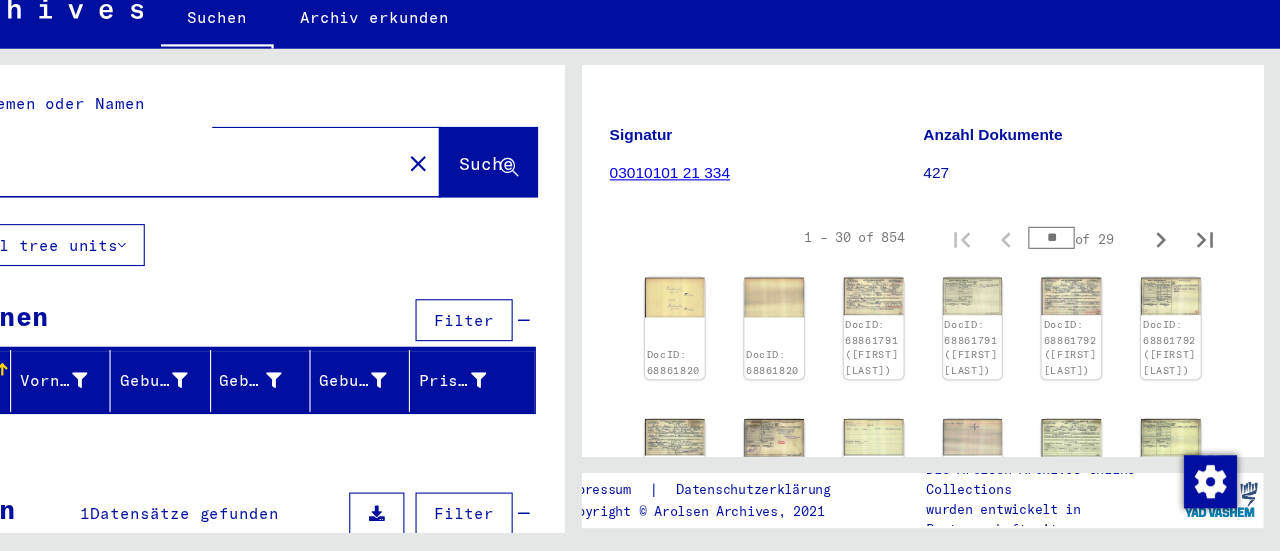 type on "**" 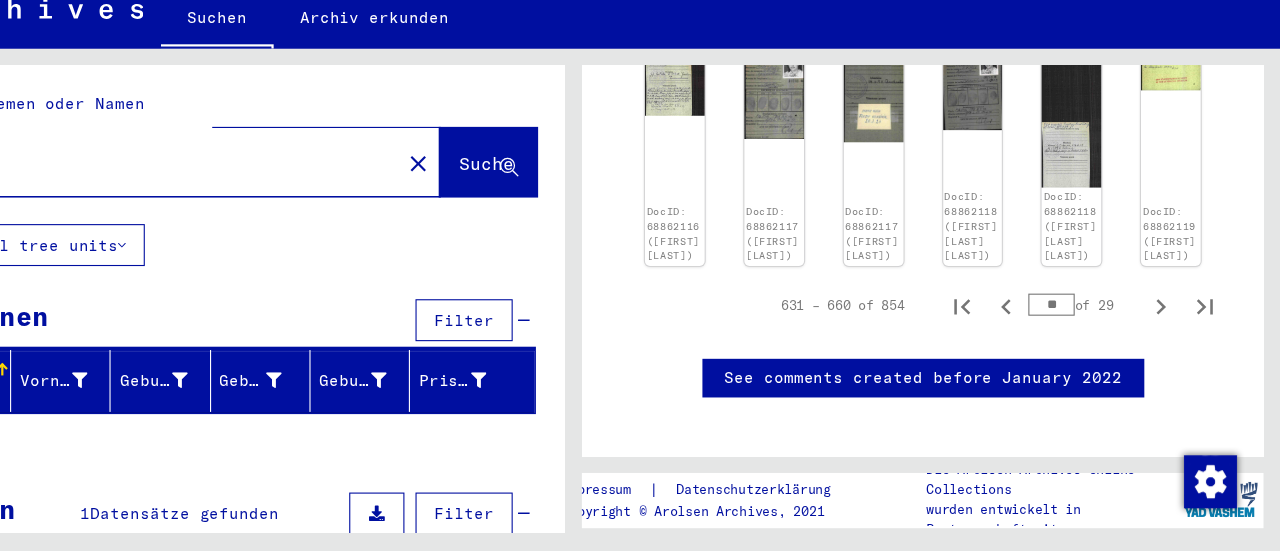 scroll, scrollTop: 1040, scrollLeft: 0, axis: vertical 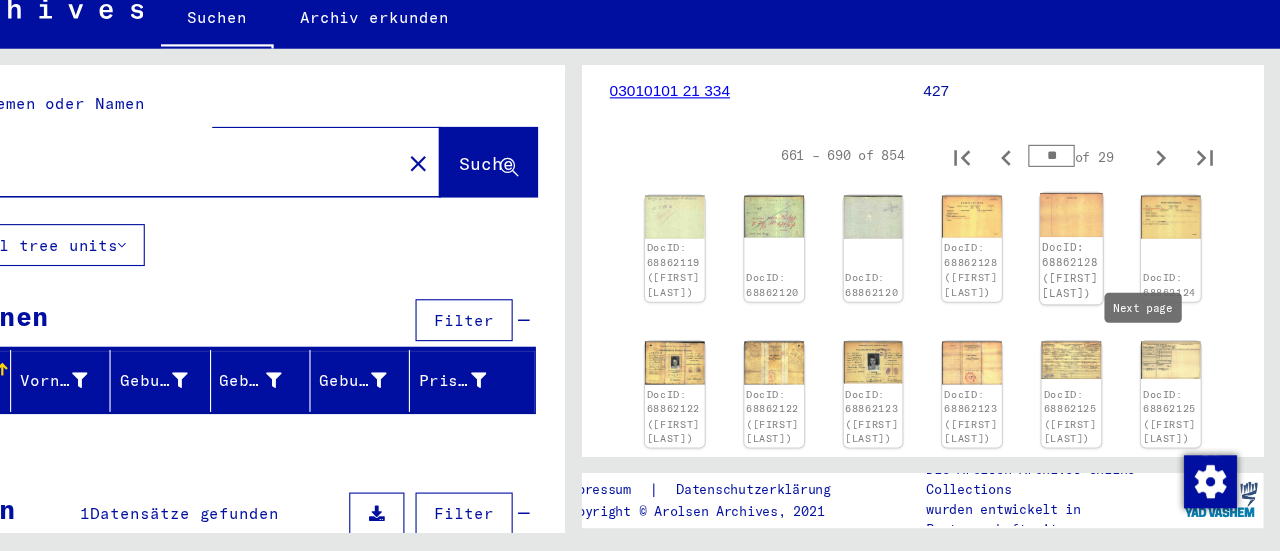 click 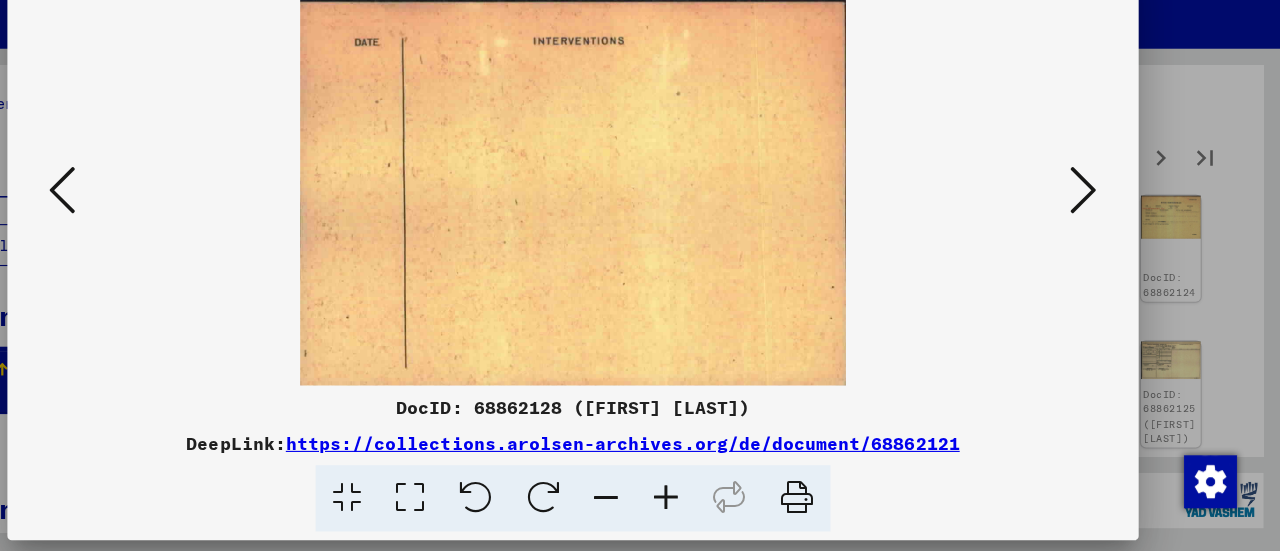 scroll, scrollTop: 0, scrollLeft: 0, axis: both 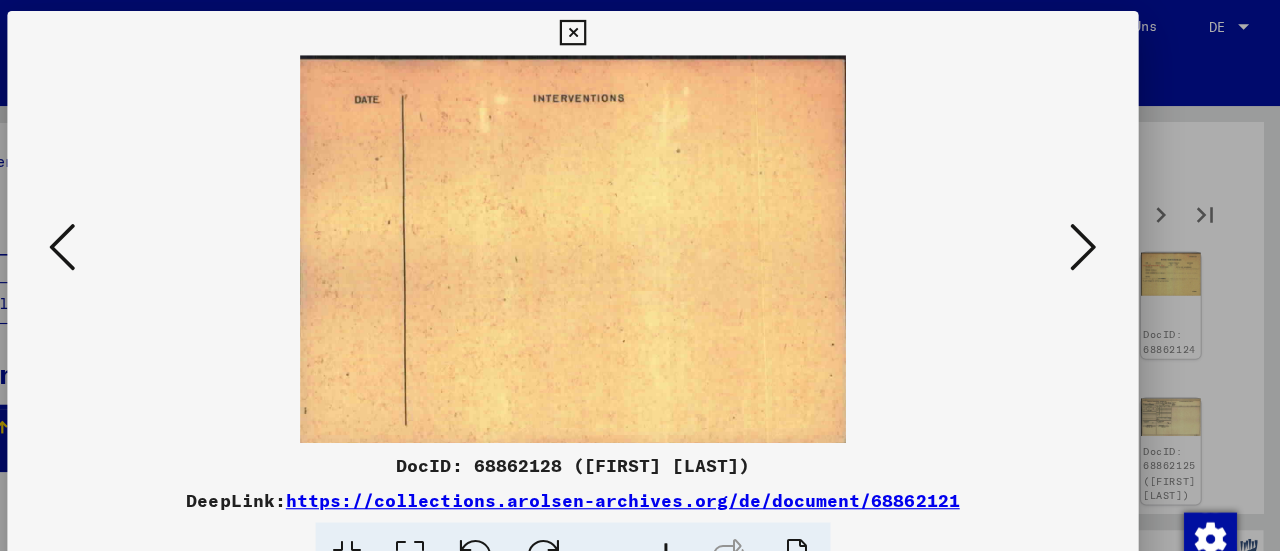 click at bounding box center (639, 30) 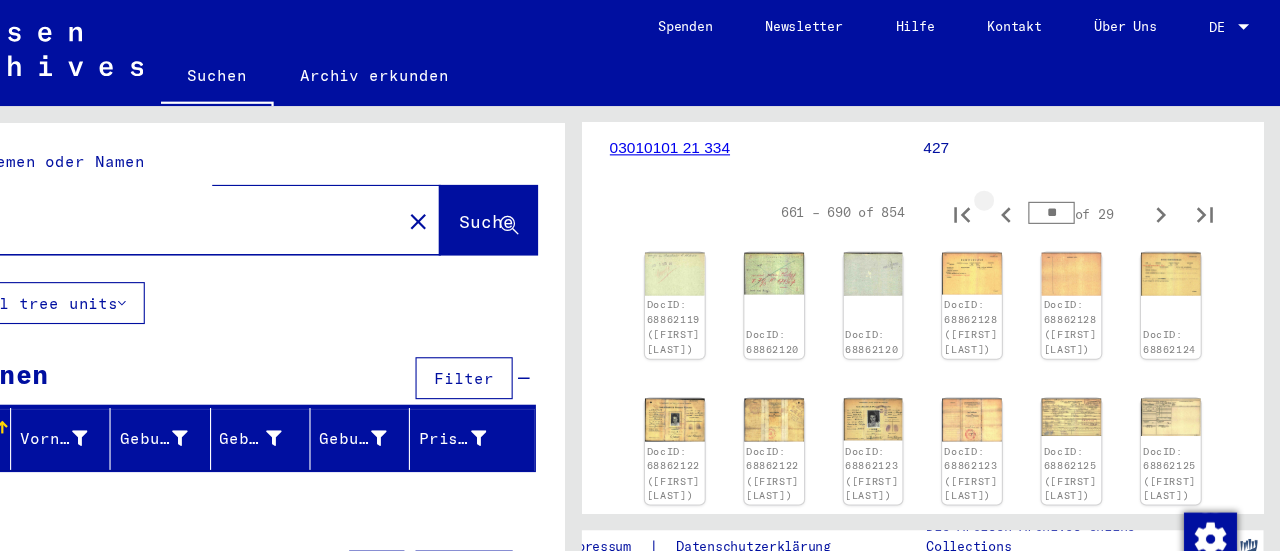 click 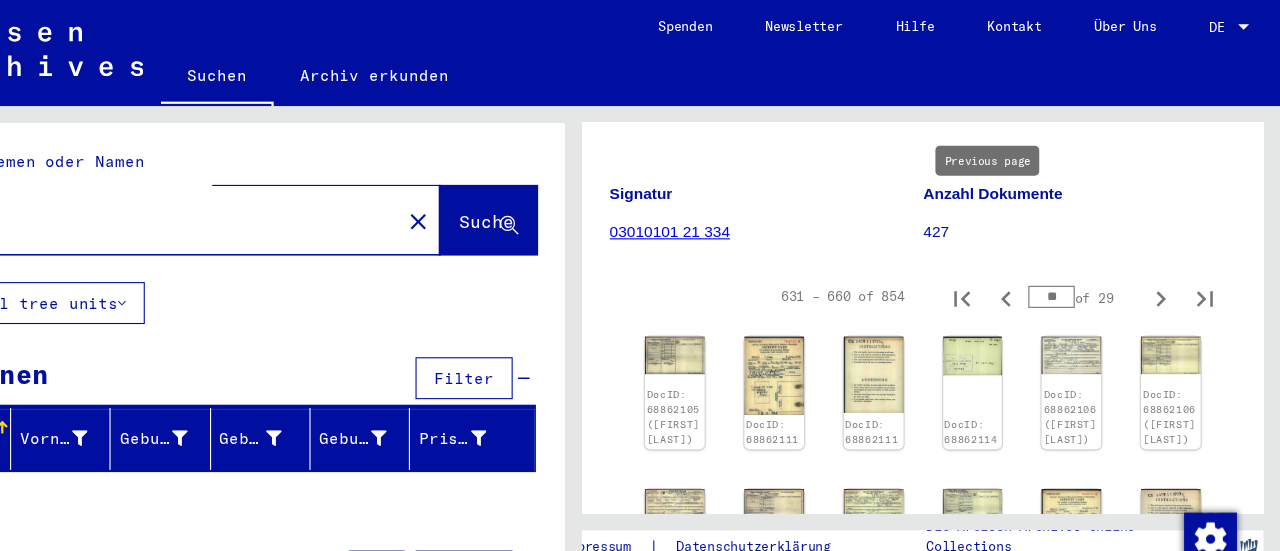 scroll, scrollTop: 227, scrollLeft: 0, axis: vertical 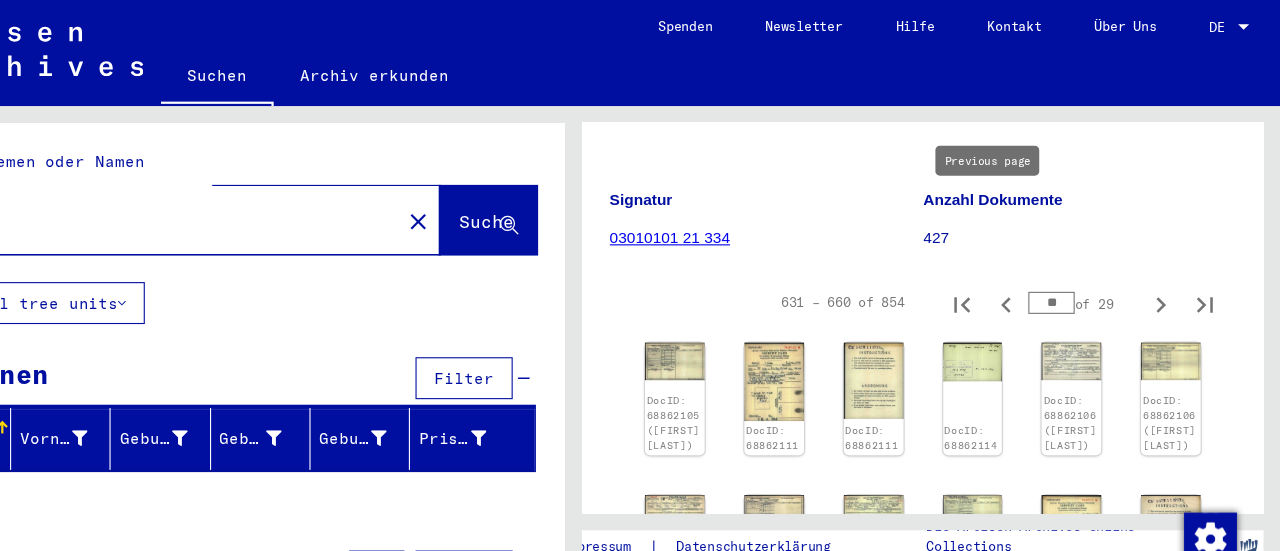 click 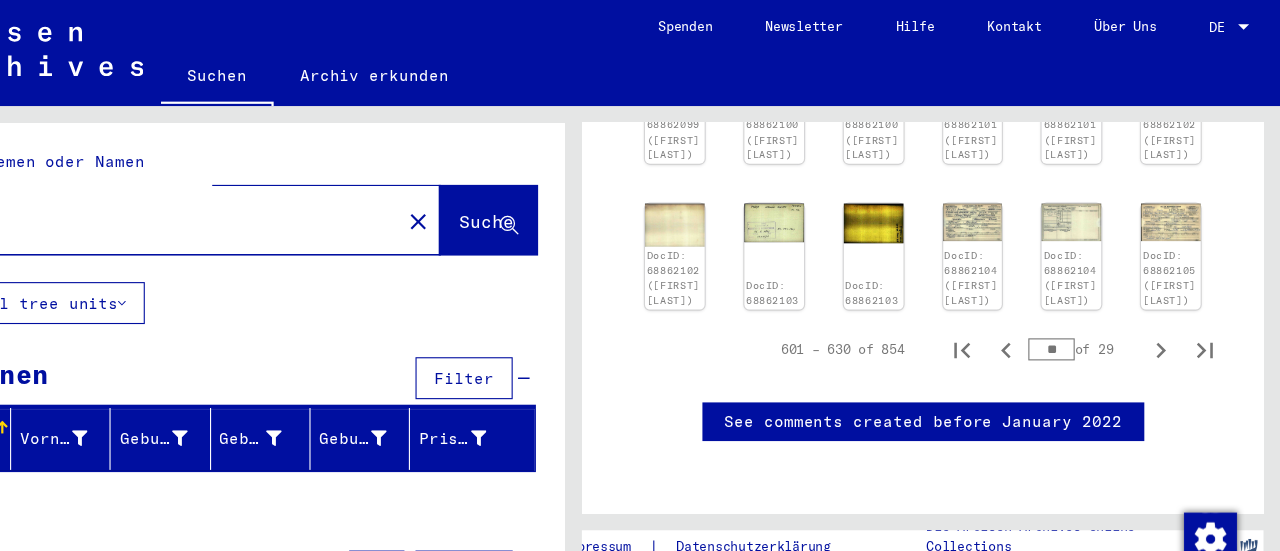 scroll, scrollTop: 1076, scrollLeft: 0, axis: vertical 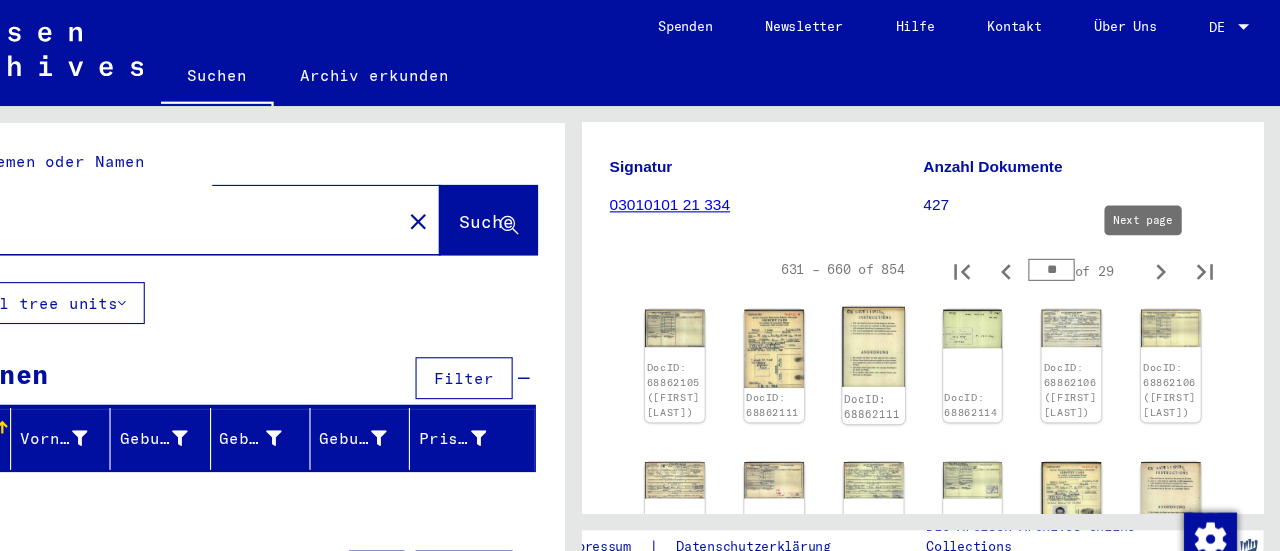 click 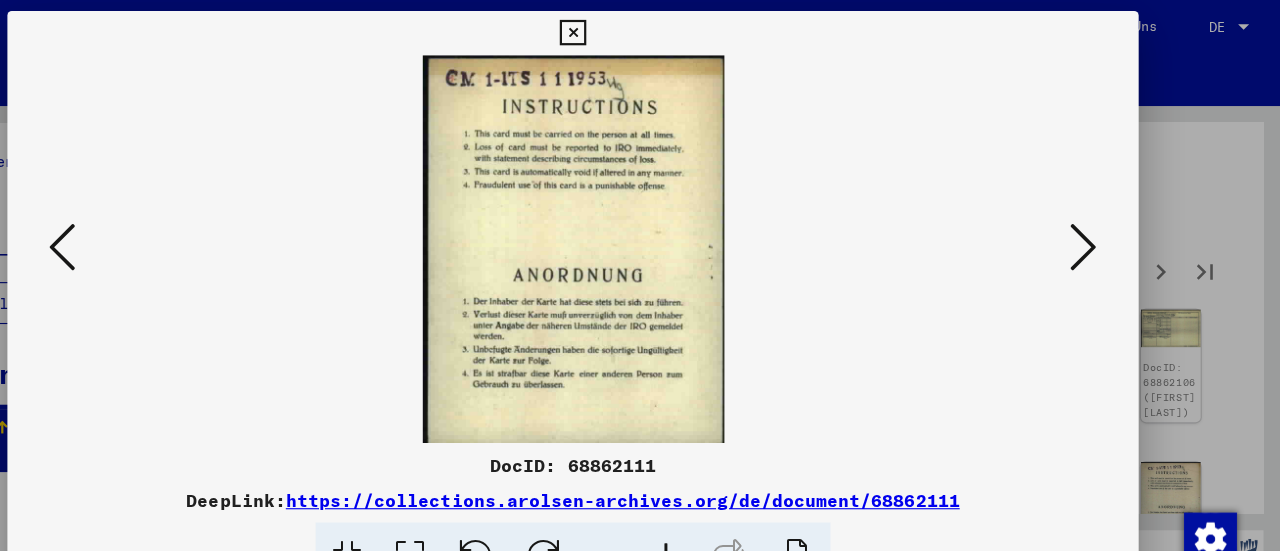 click at bounding box center [178, 225] 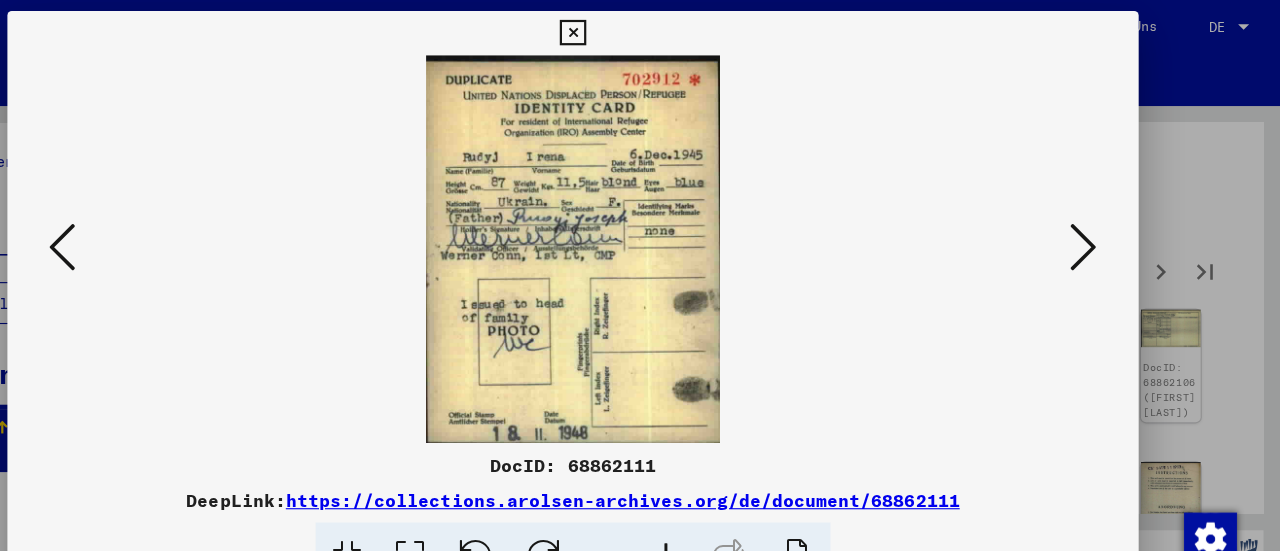 click at bounding box center (1102, 225) 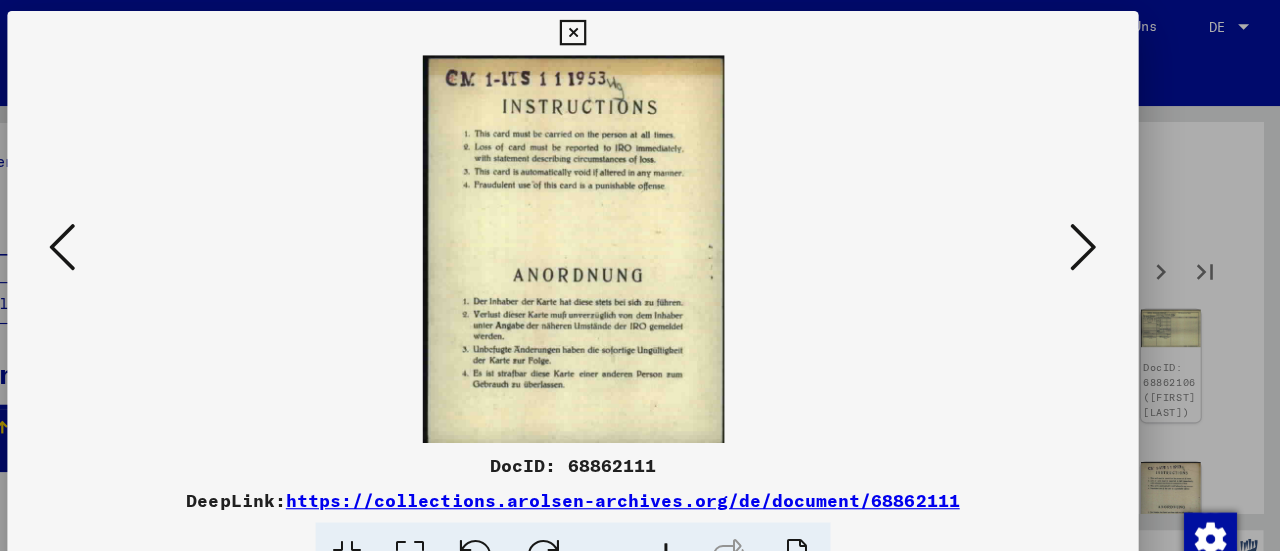 click at bounding box center [178, 224] 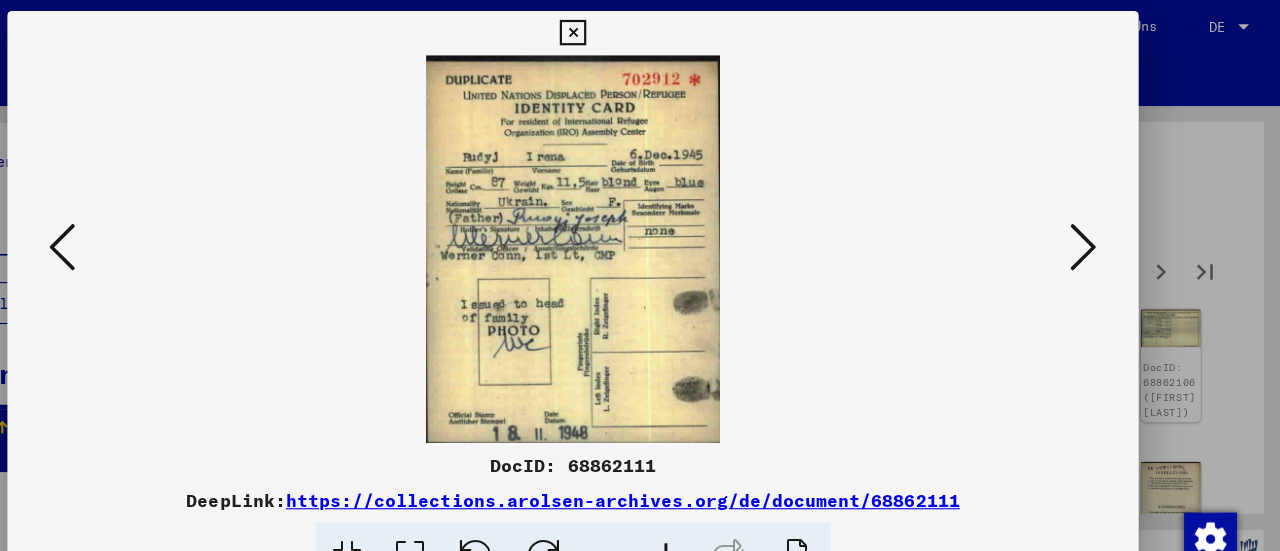 click at bounding box center [178, 225] 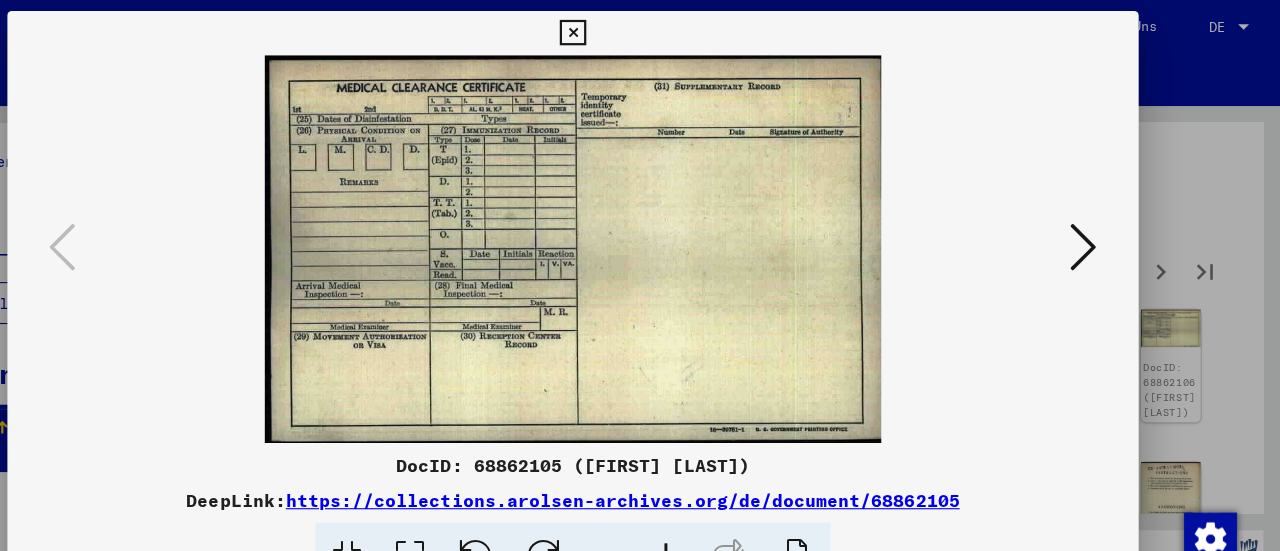 click at bounding box center (1102, 224) 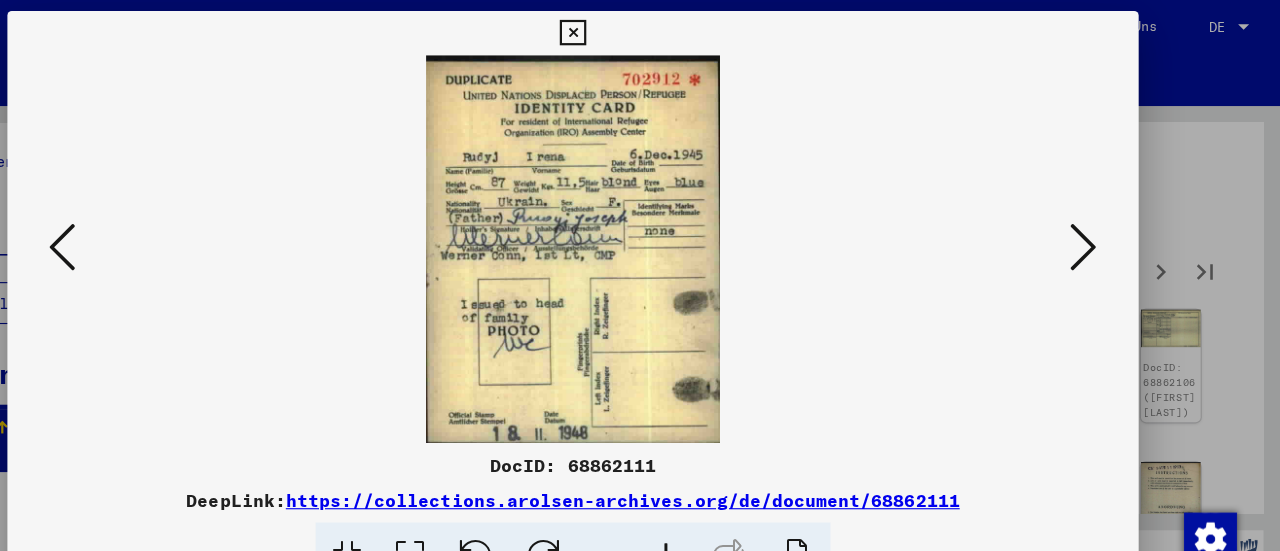 click at bounding box center [1102, 225] 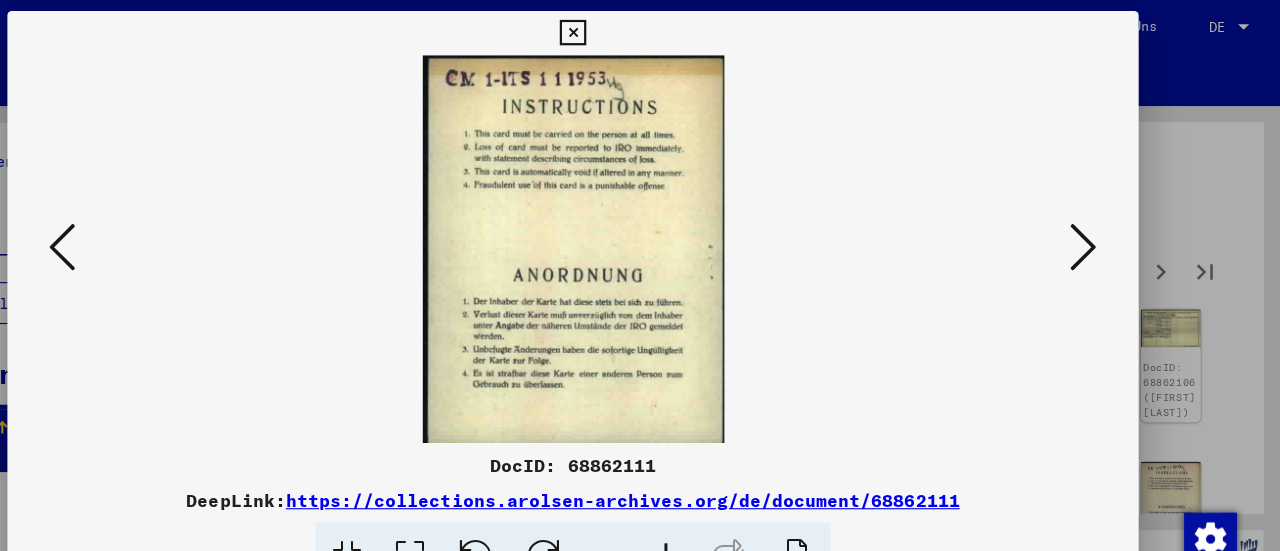 click at bounding box center [1102, 225] 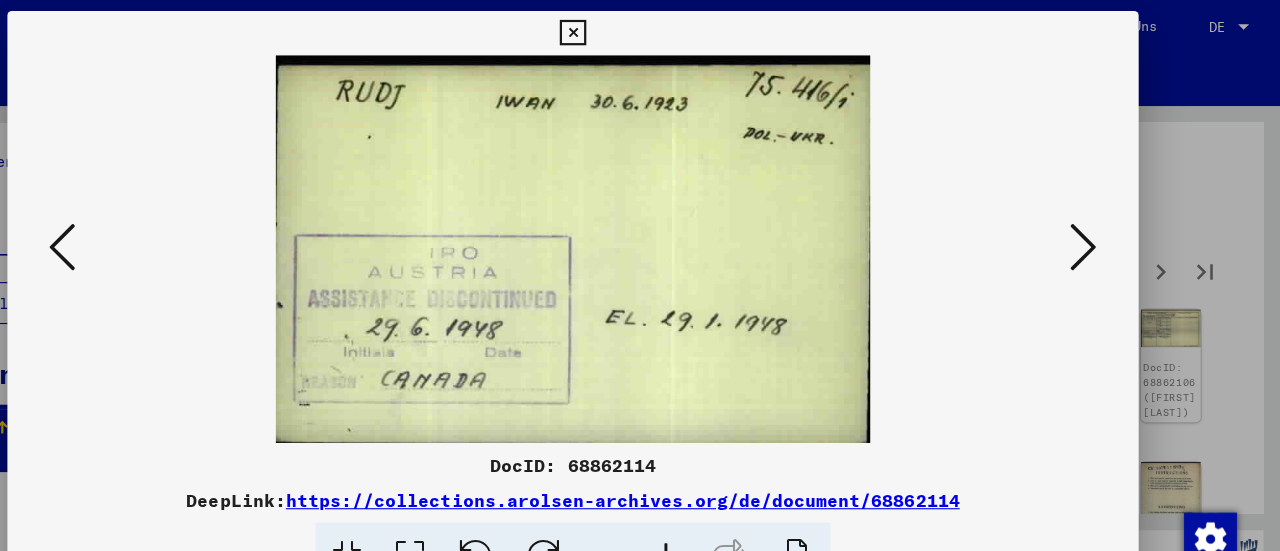 click at bounding box center (640, 225) 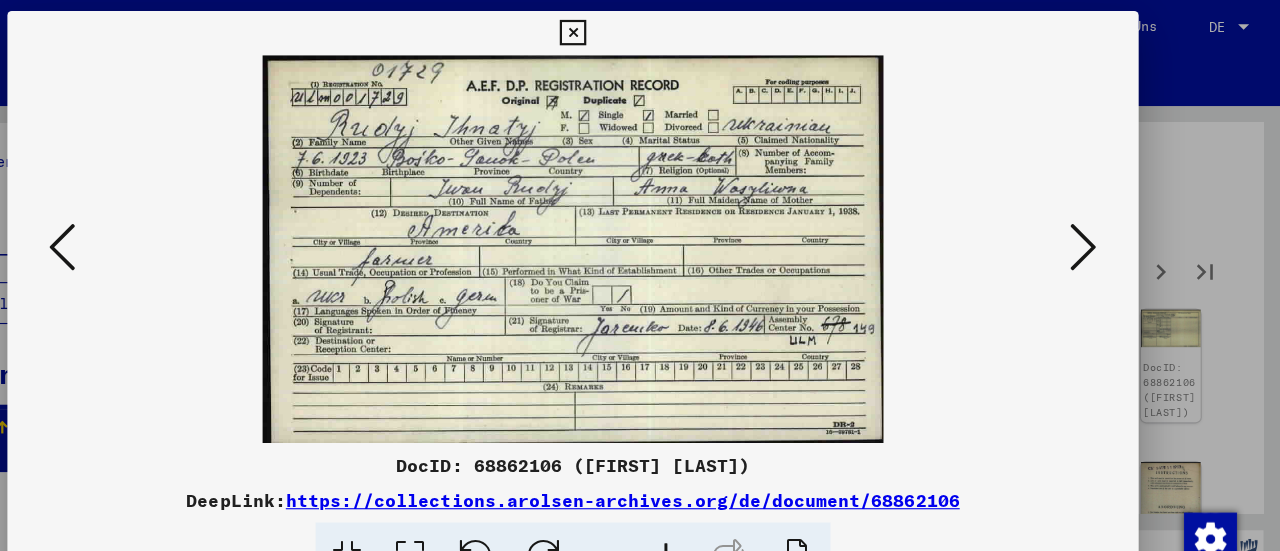 click at bounding box center (1102, 225) 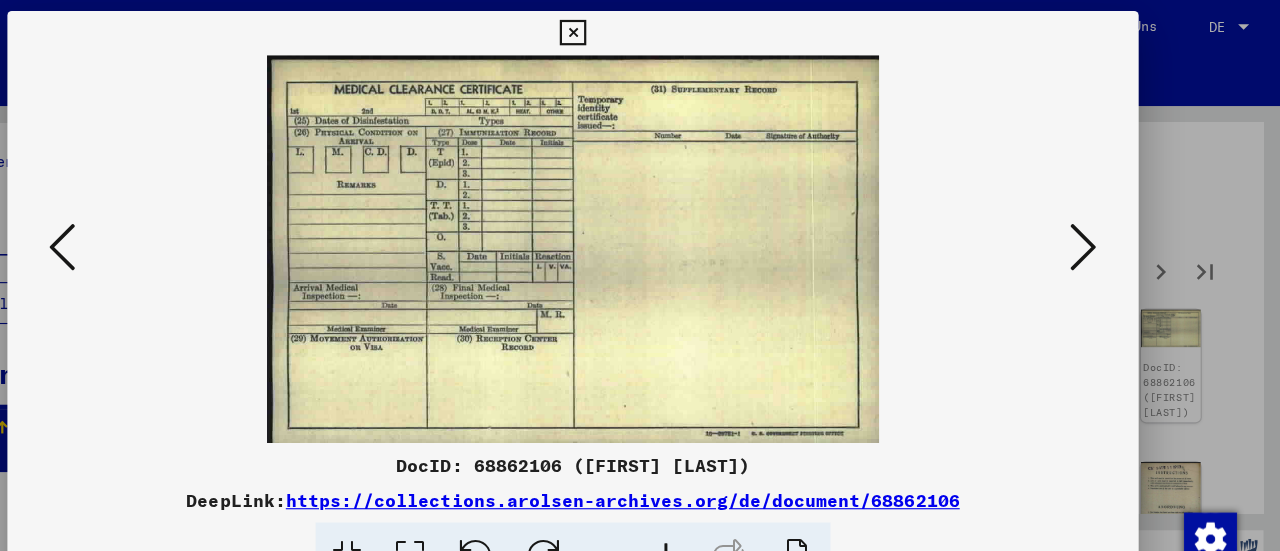 click at bounding box center [1102, 225] 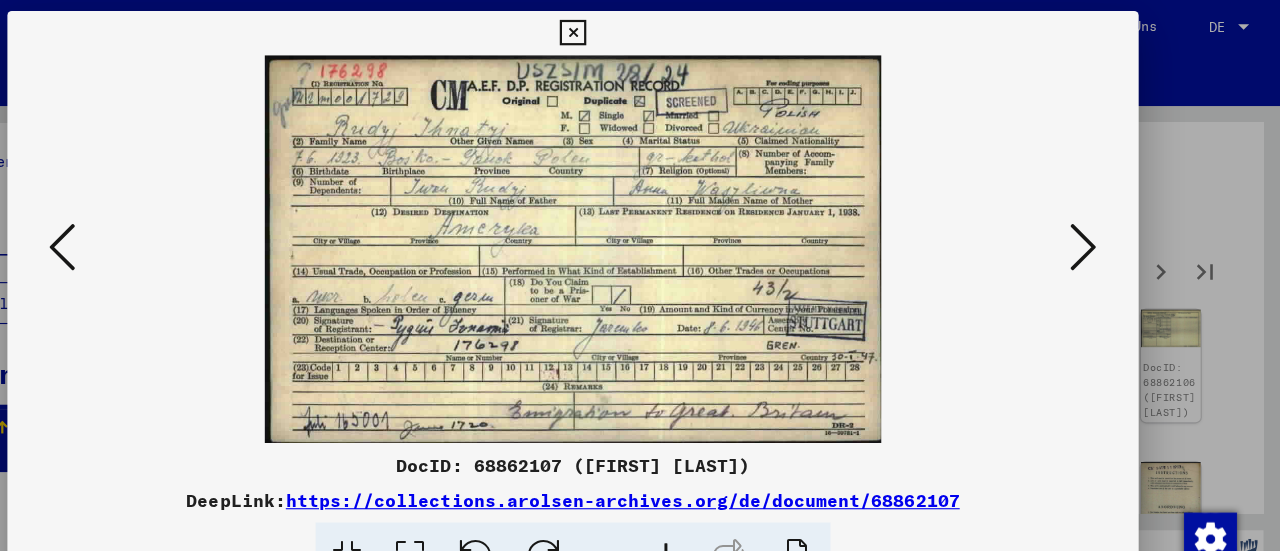 click at bounding box center (1102, 224) 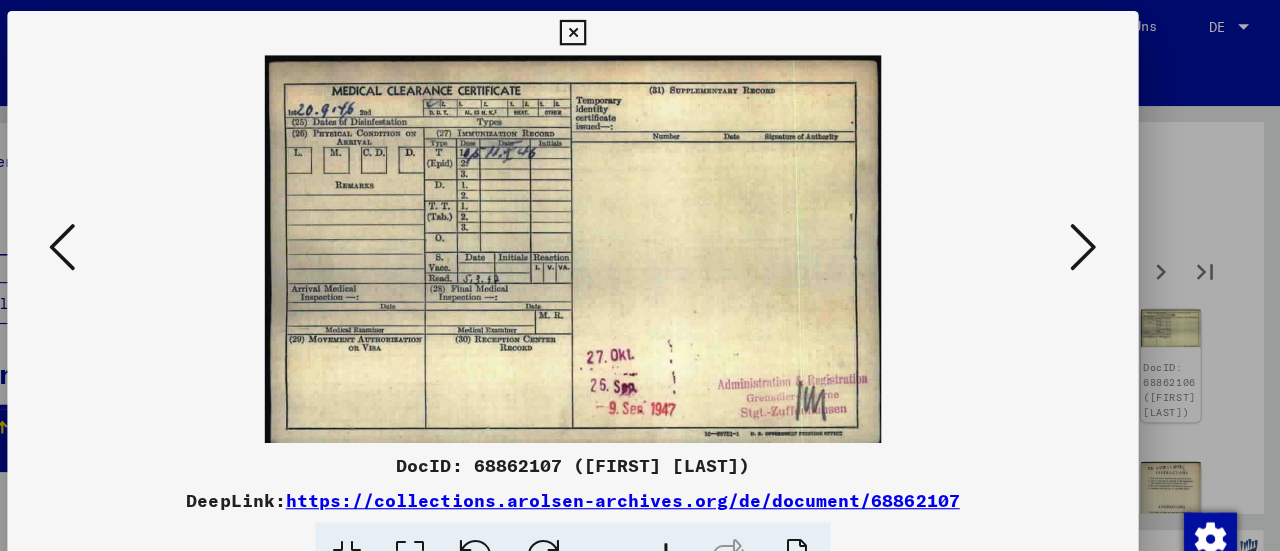 click at bounding box center (1102, 225) 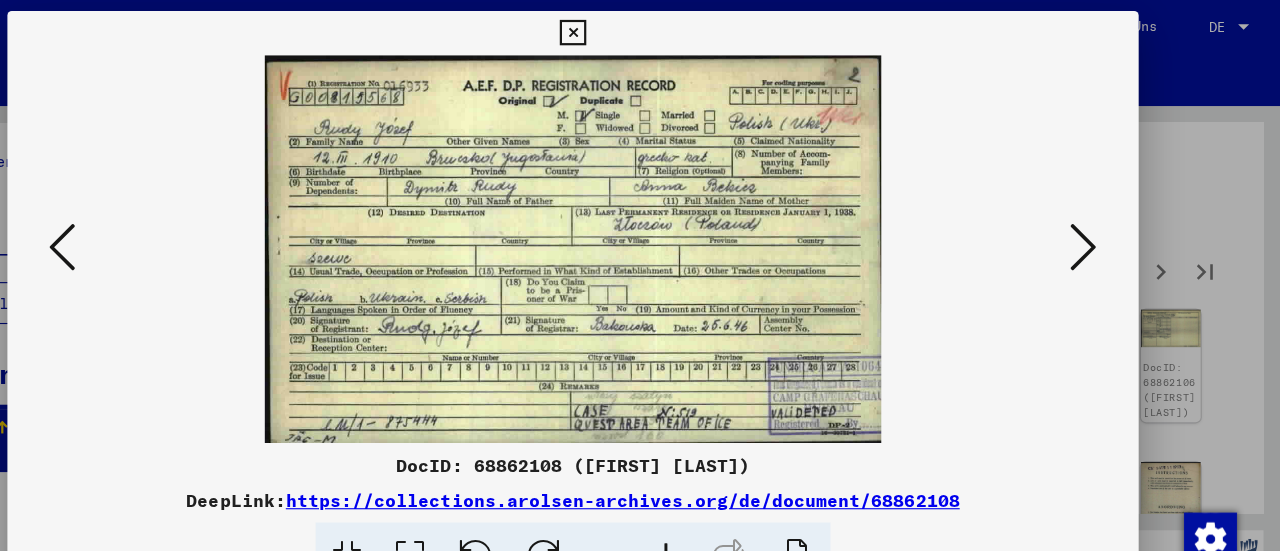 click at bounding box center [1102, 225] 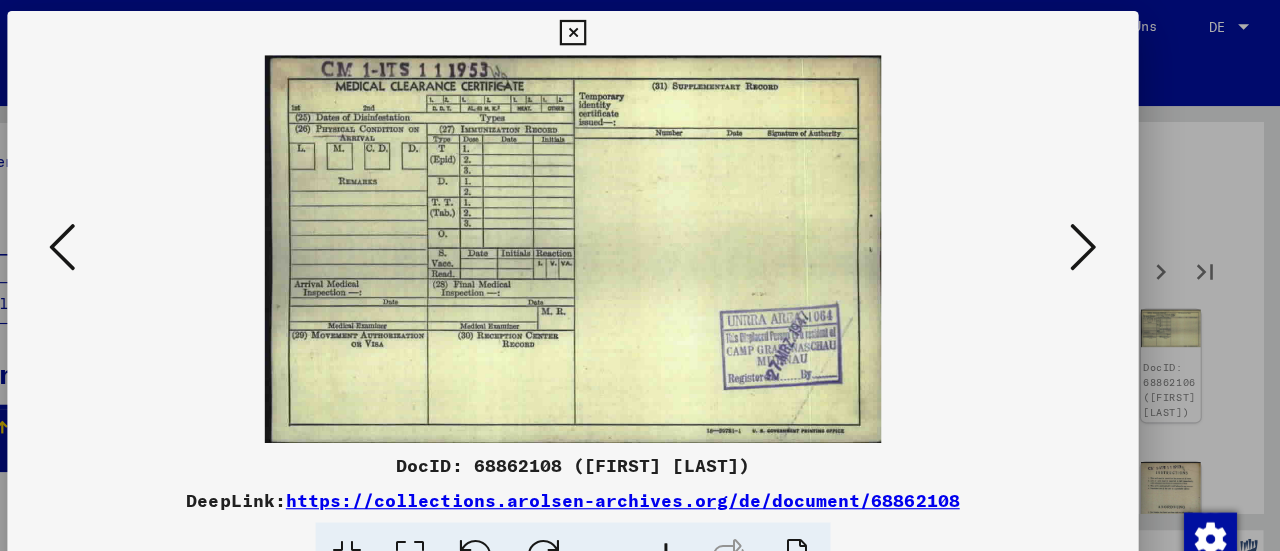 click at bounding box center (1102, 225) 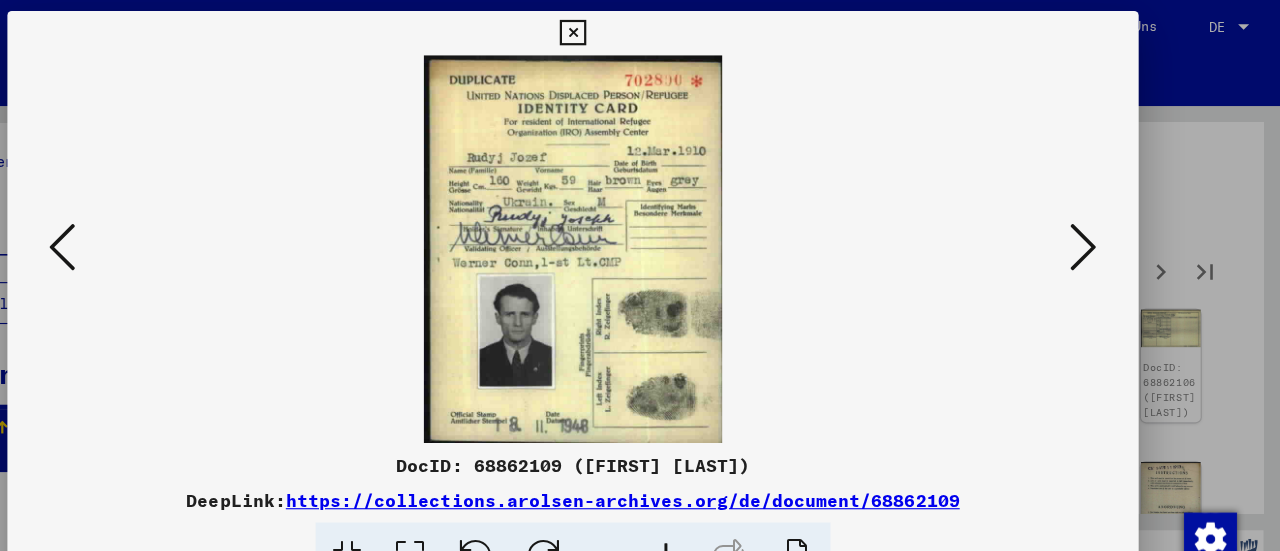click at bounding box center [1102, 225] 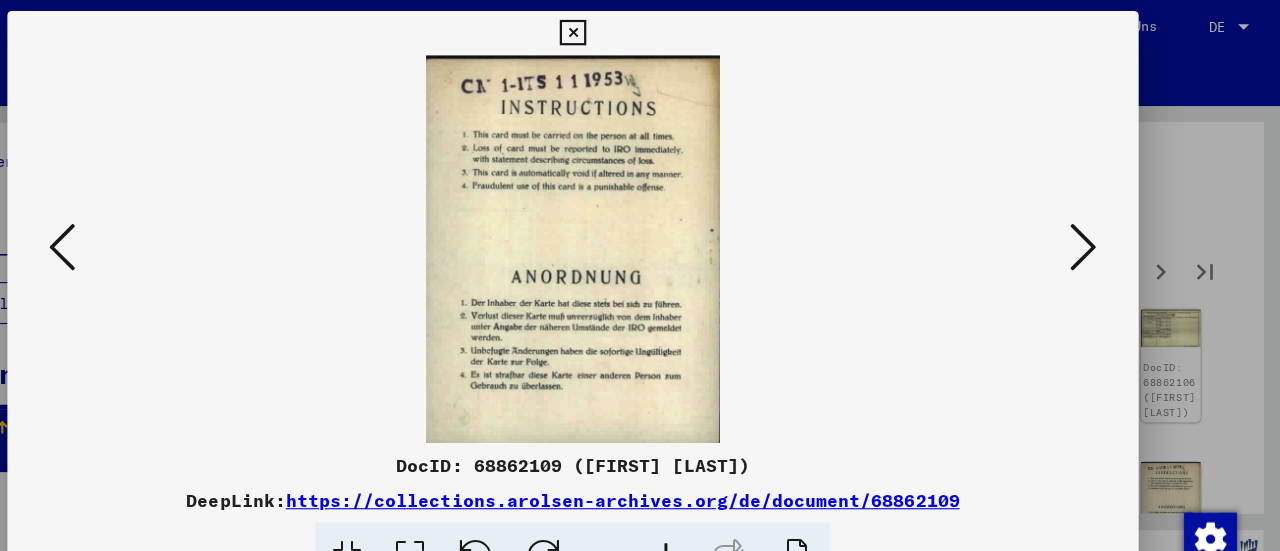 click at bounding box center [1102, 225] 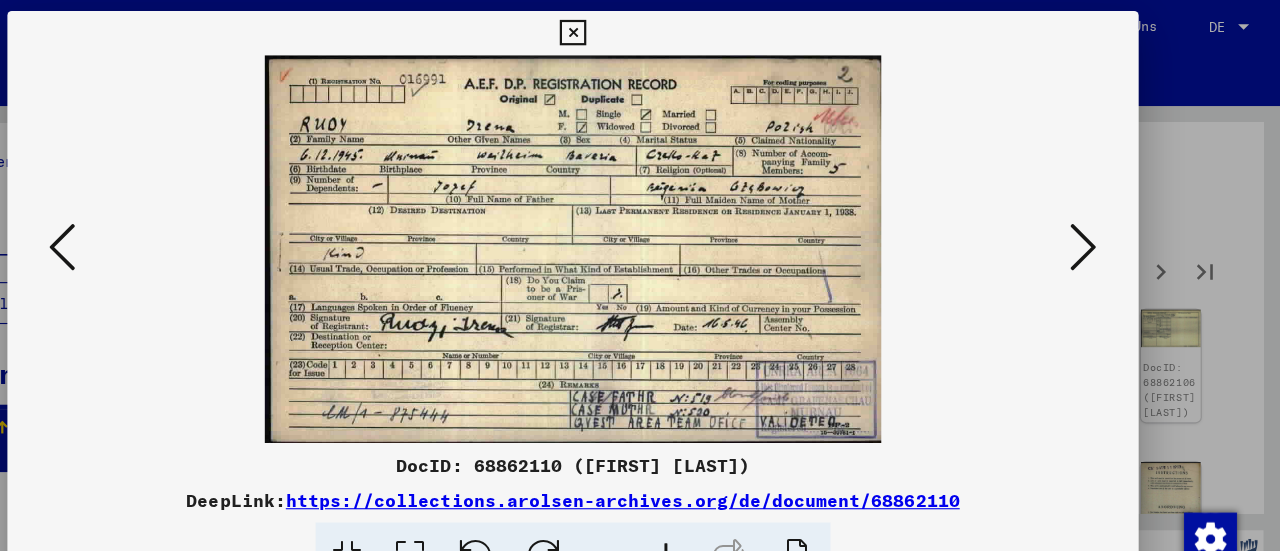 click at bounding box center [1102, 225] 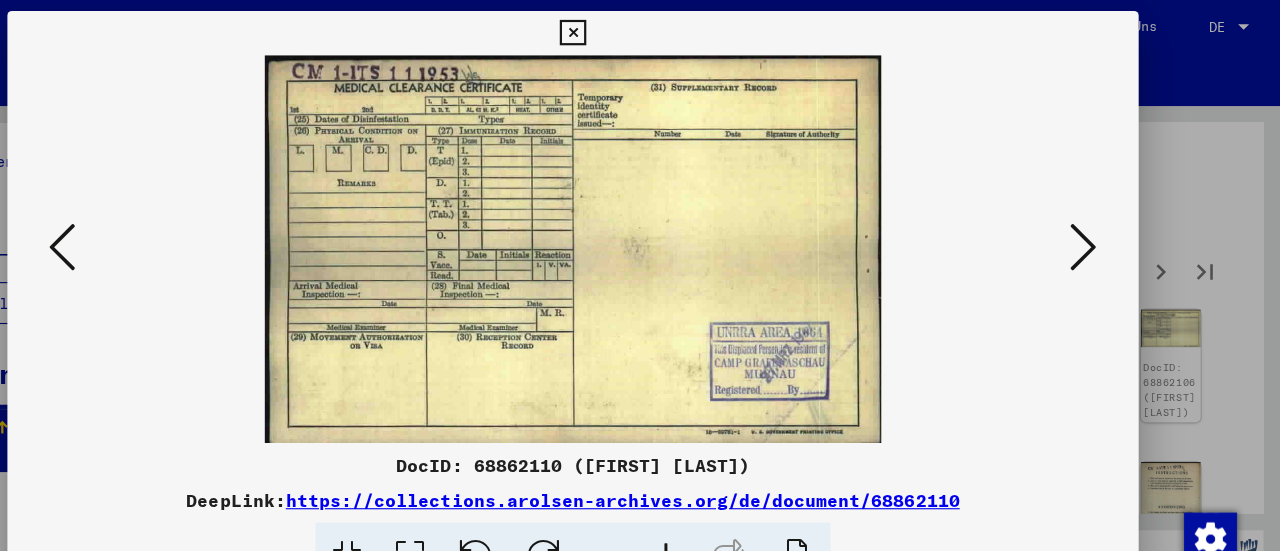 click at bounding box center (1102, 225) 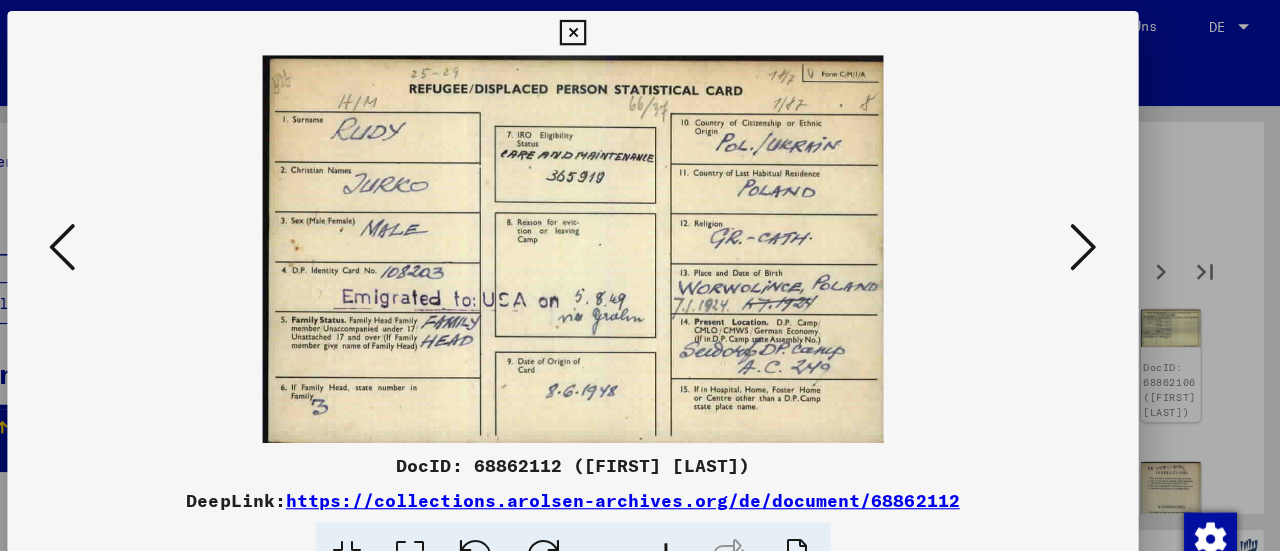click at bounding box center (1102, 225) 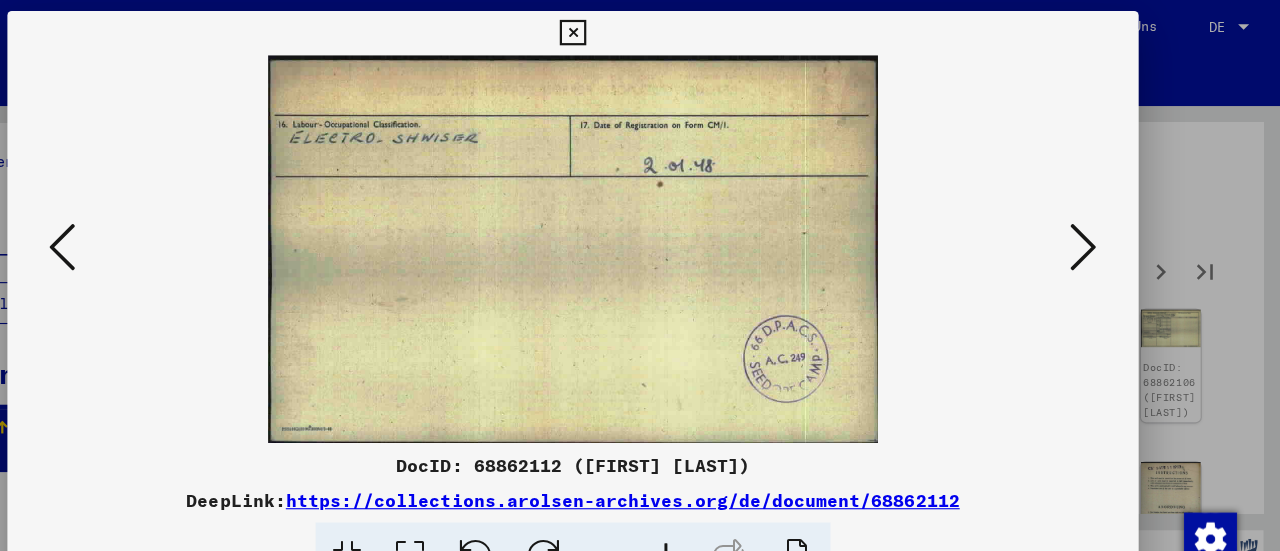 click at bounding box center [1102, 225] 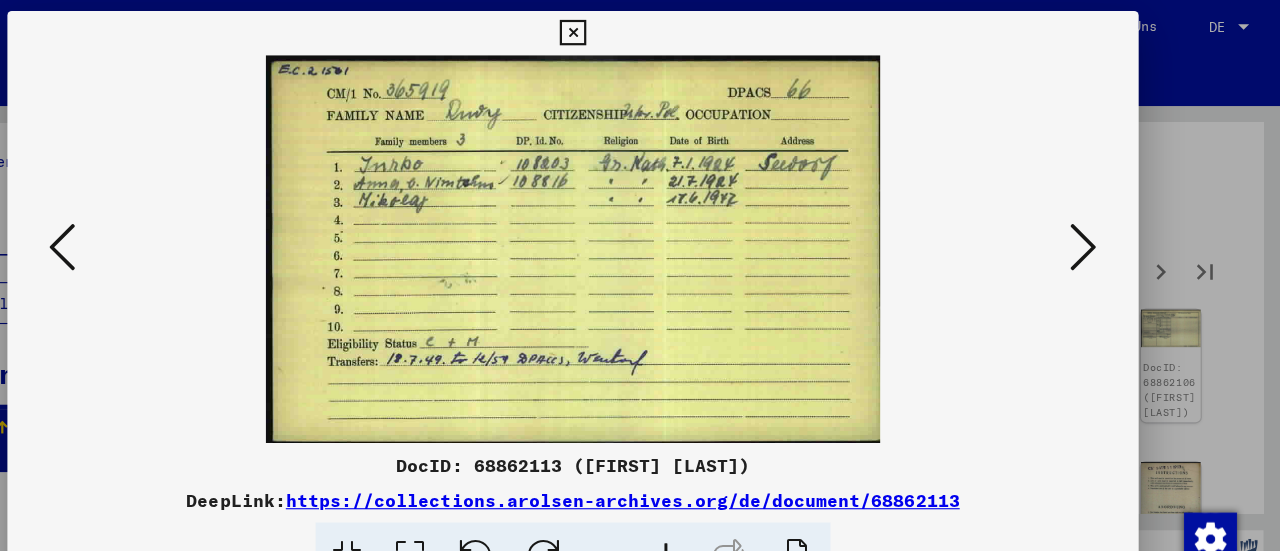 click at bounding box center [1102, 225] 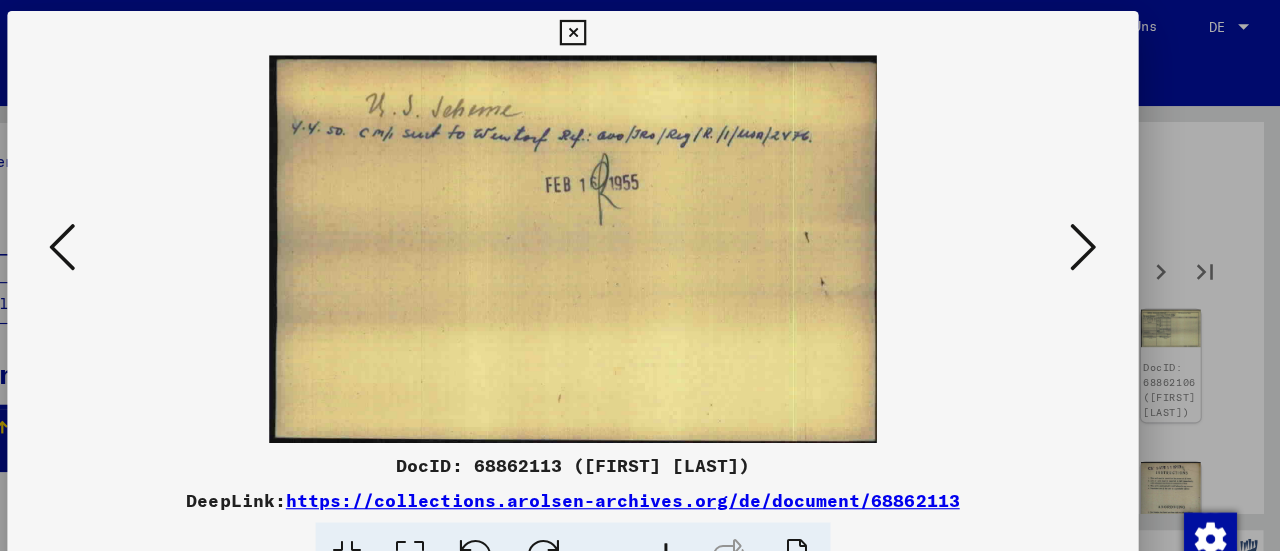 click at bounding box center [1102, 225] 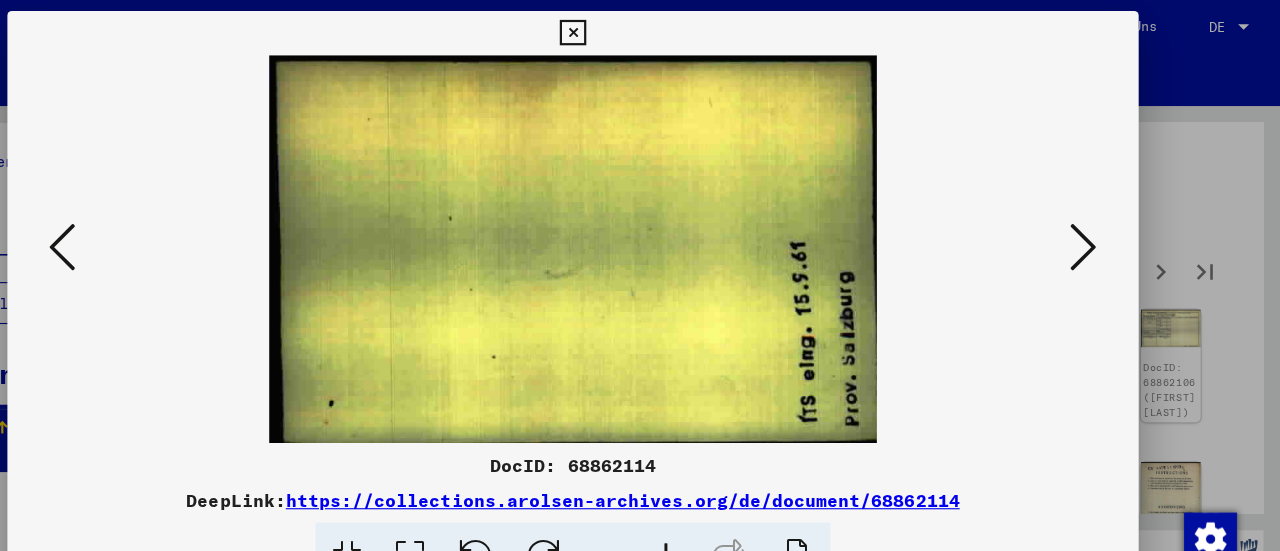 click at bounding box center [1102, 225] 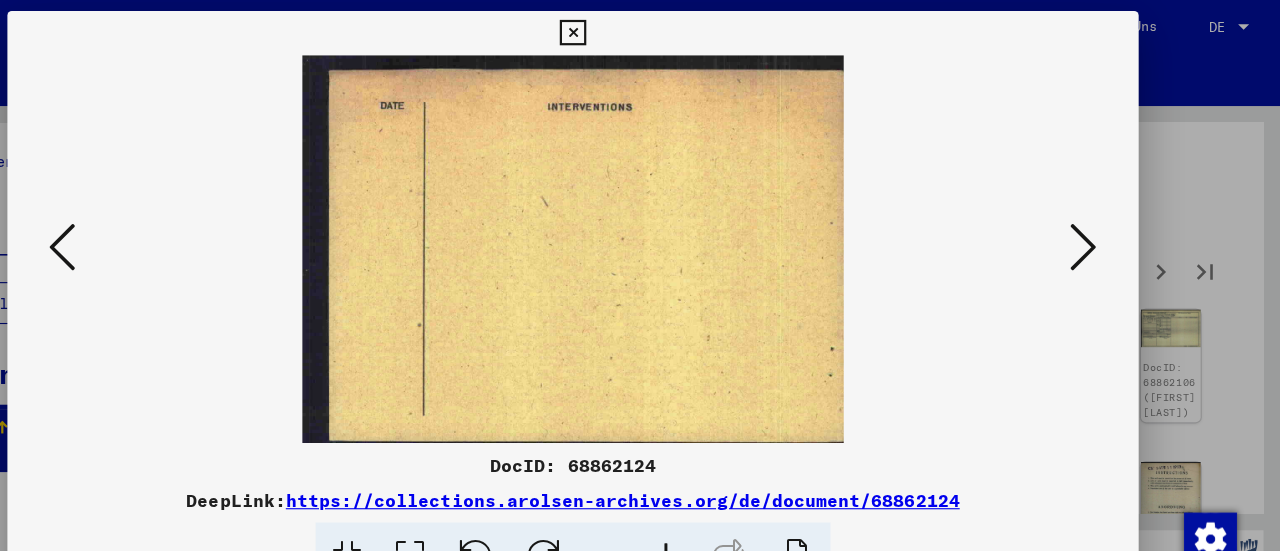 click at bounding box center (1102, 225) 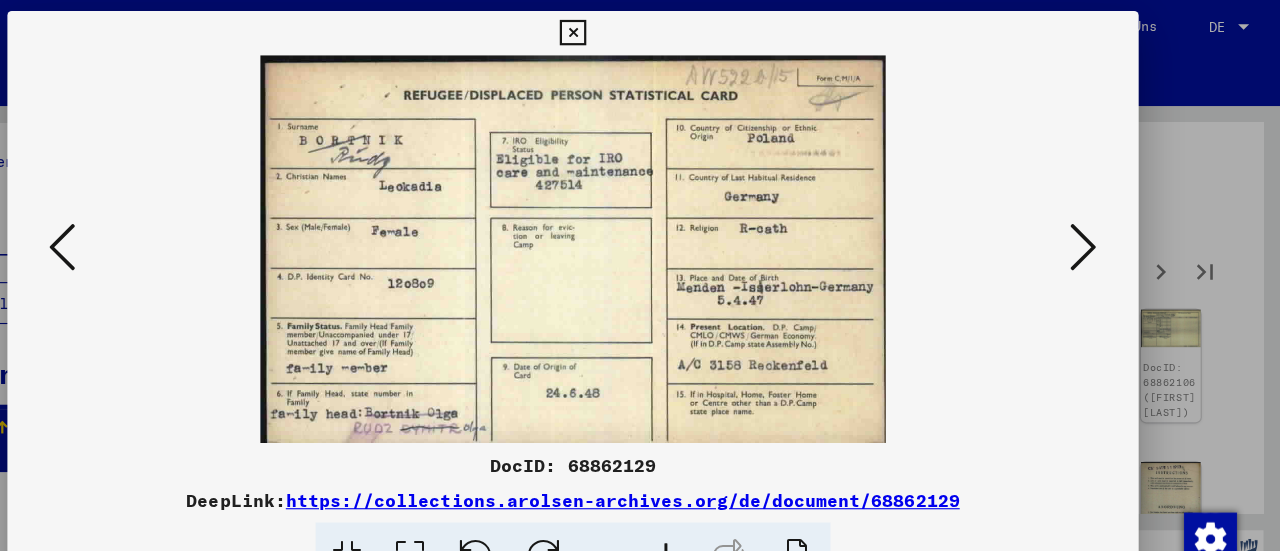 click at bounding box center [1102, 225] 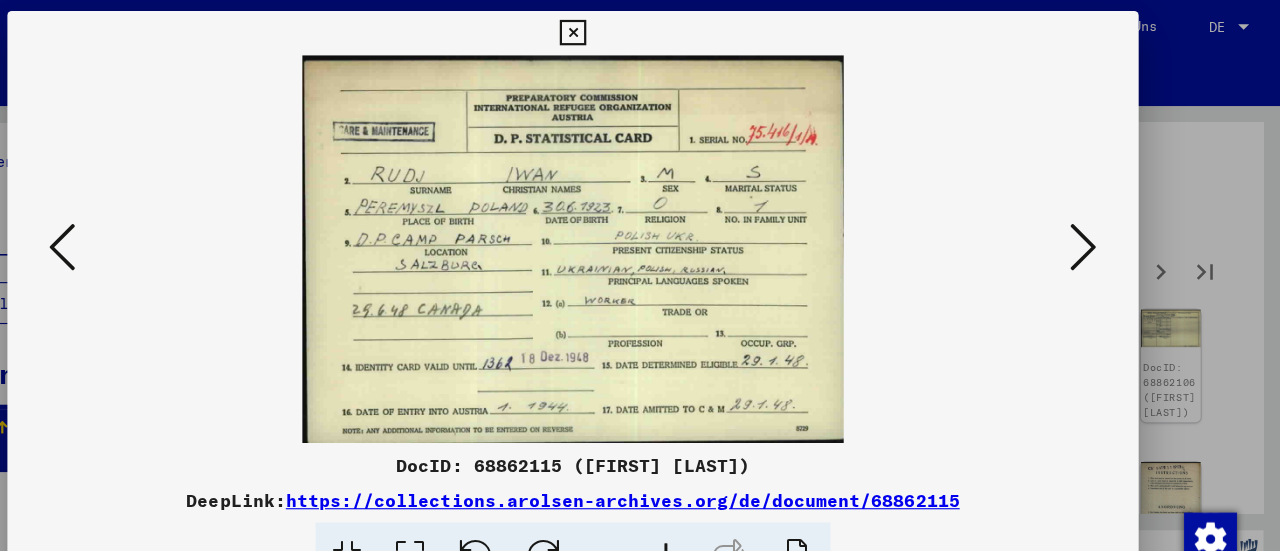click at bounding box center (1102, 225) 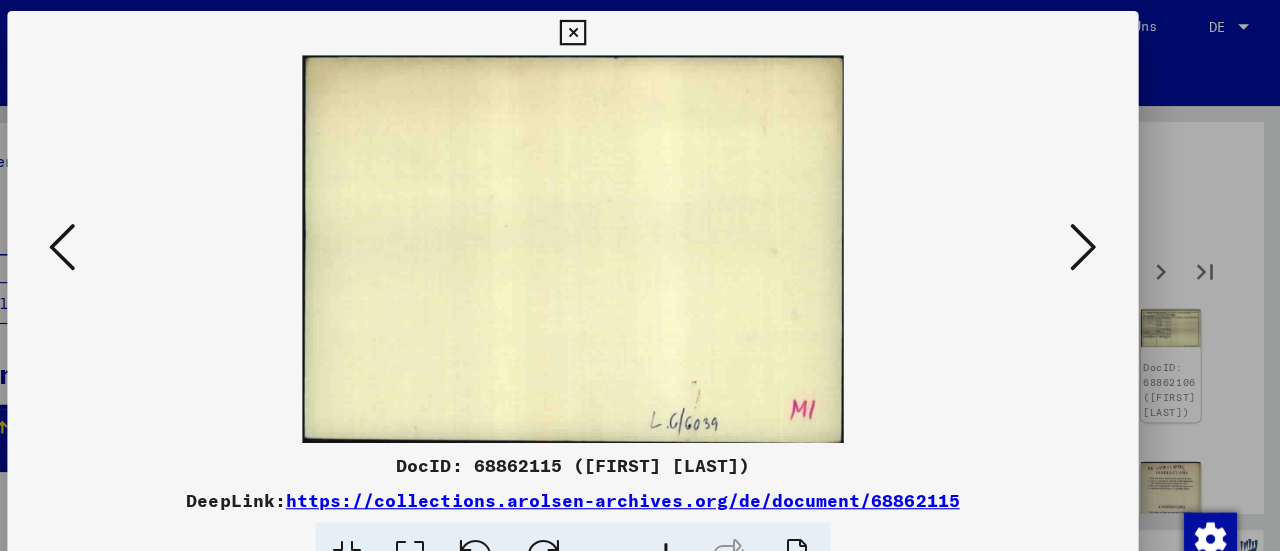 click at bounding box center [1102, 225] 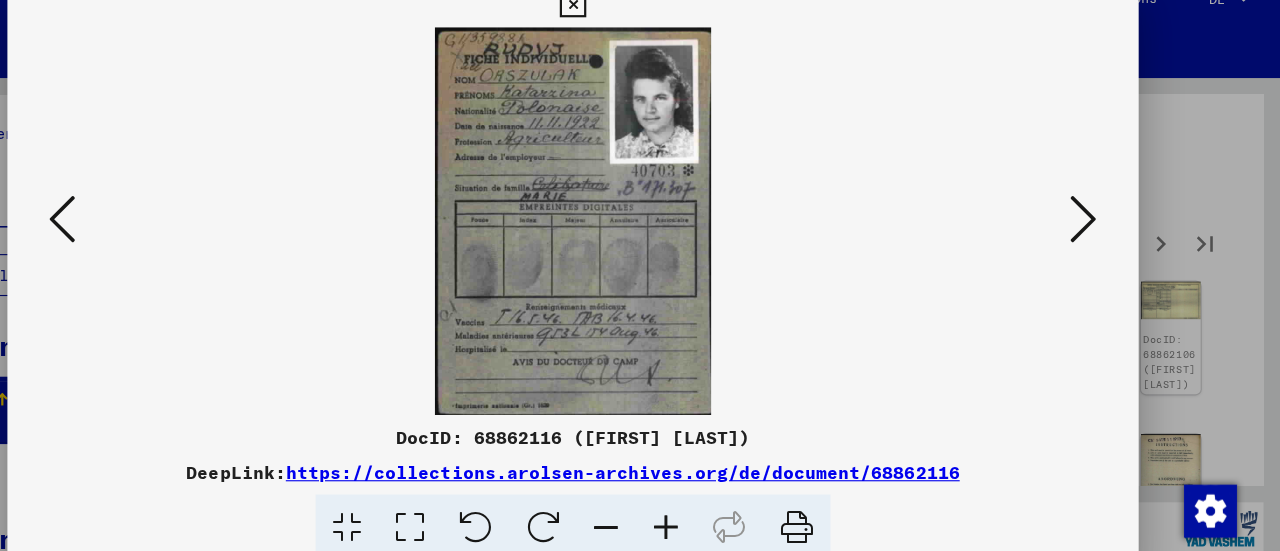scroll, scrollTop: 0, scrollLeft: 0, axis: both 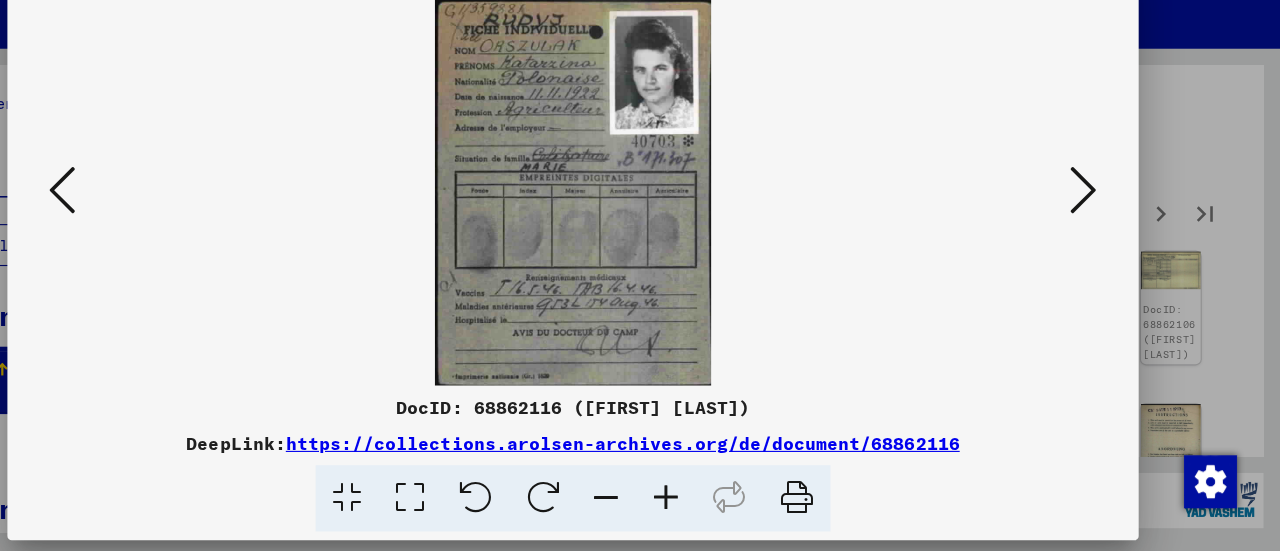 click at bounding box center (1102, 224) 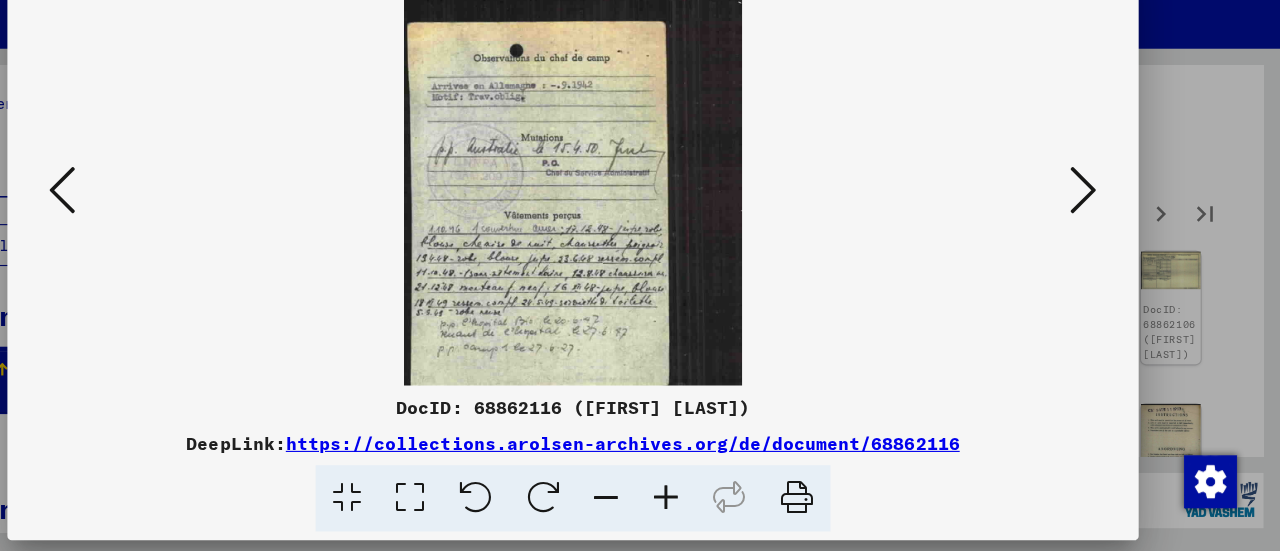 scroll, scrollTop: 0, scrollLeft: 0, axis: both 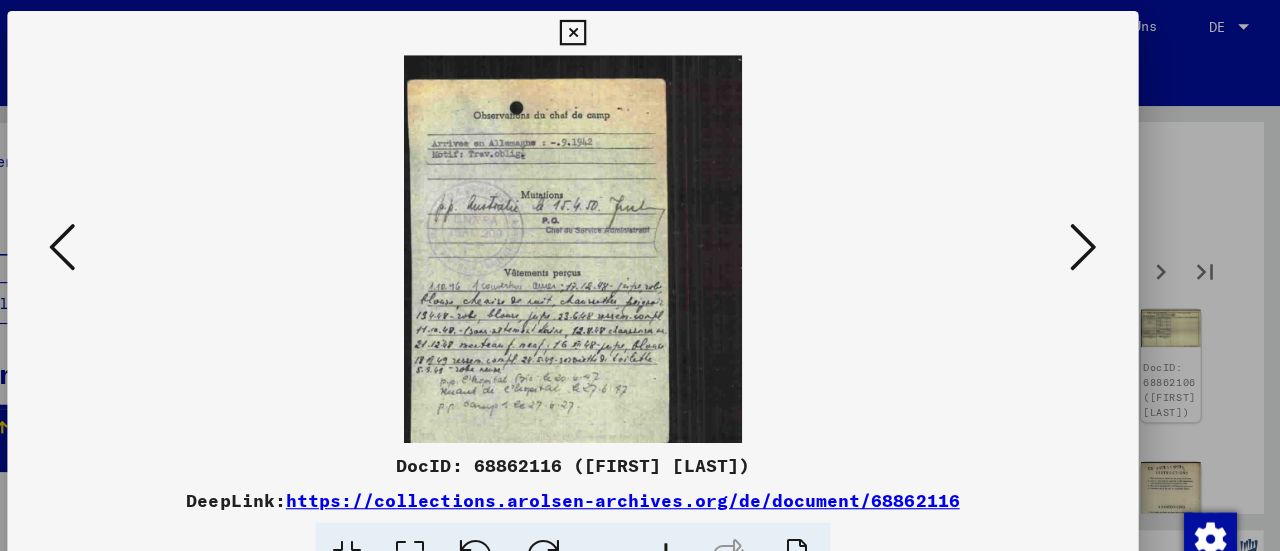 click at bounding box center [639, 30] 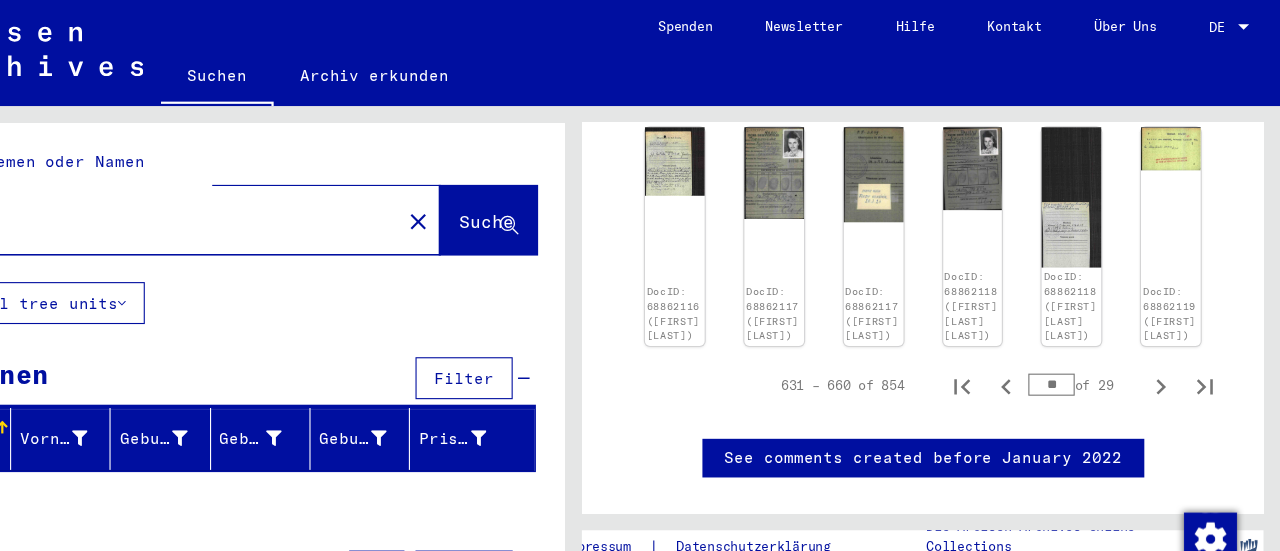 scroll, scrollTop: 1022, scrollLeft: 0, axis: vertical 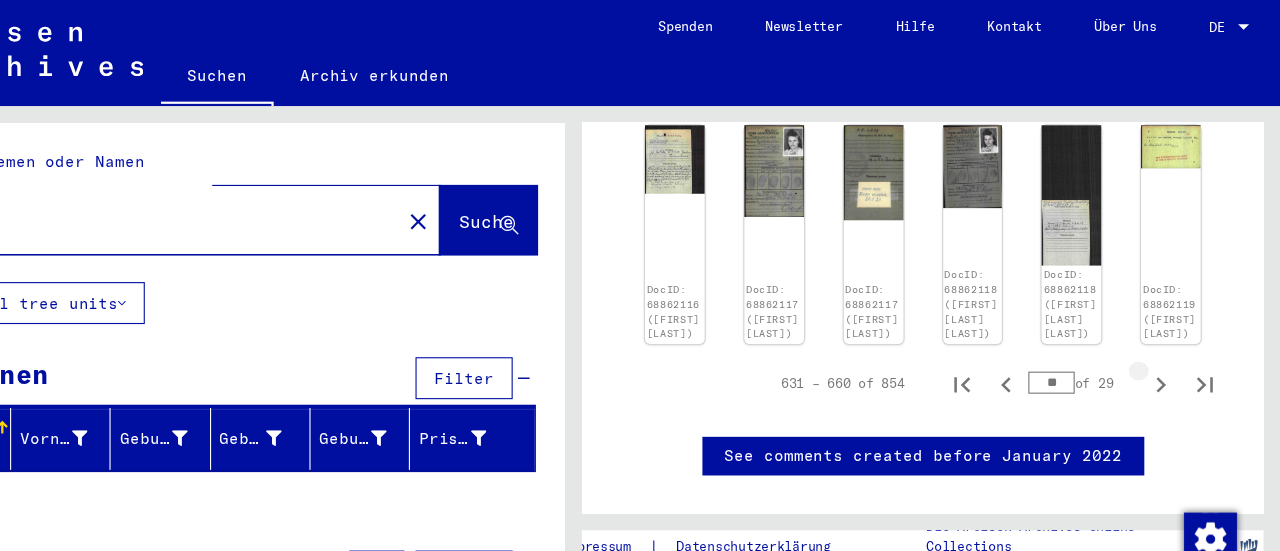 click 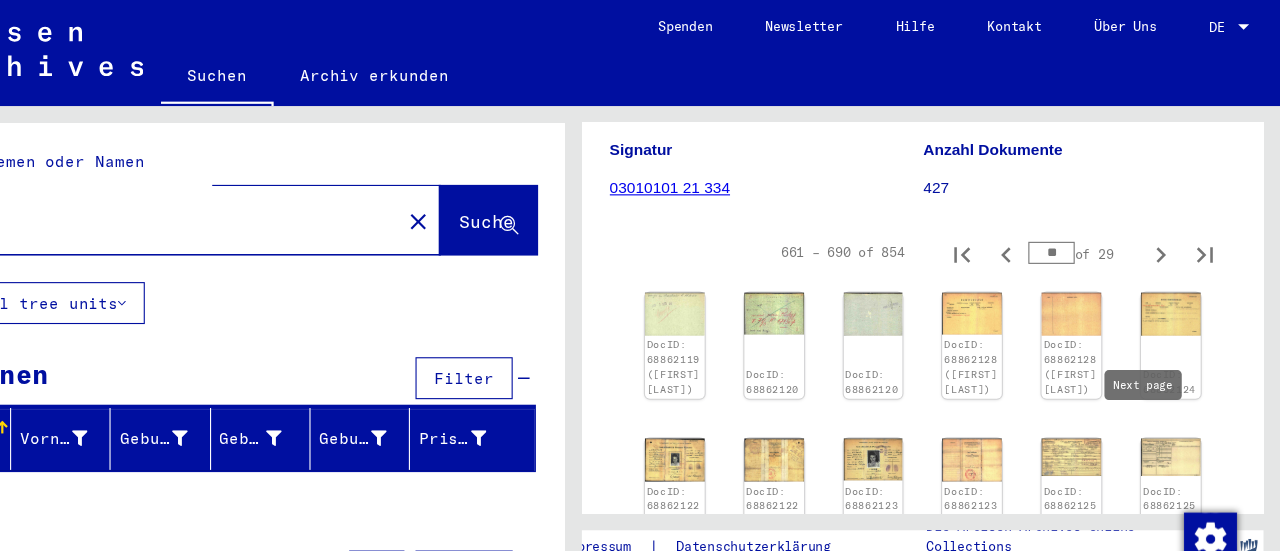 scroll, scrollTop: 274, scrollLeft: 0, axis: vertical 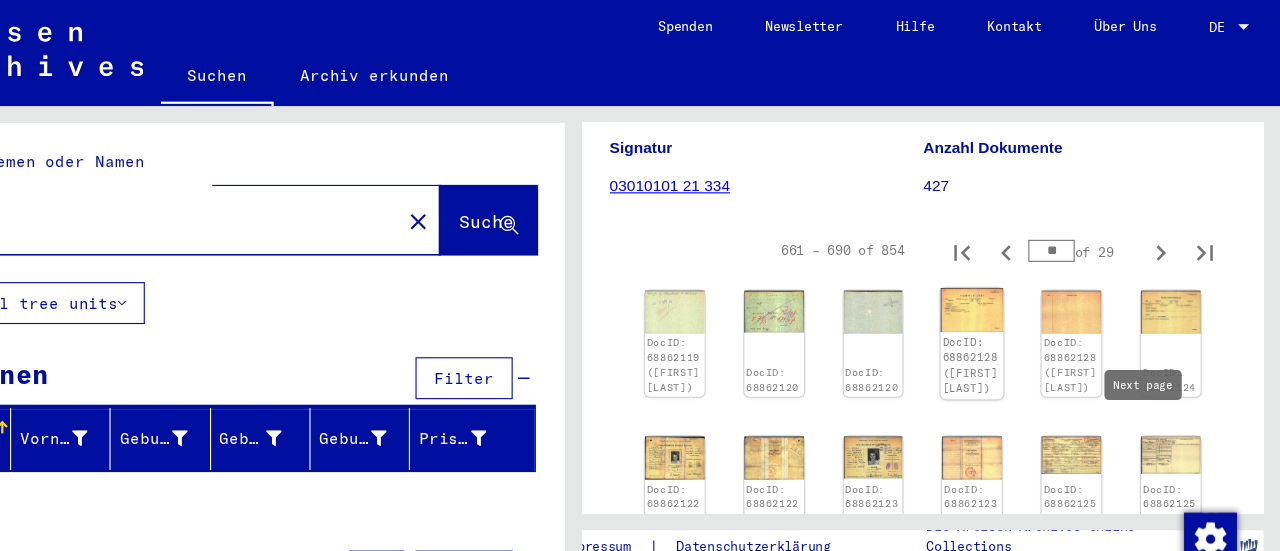 click 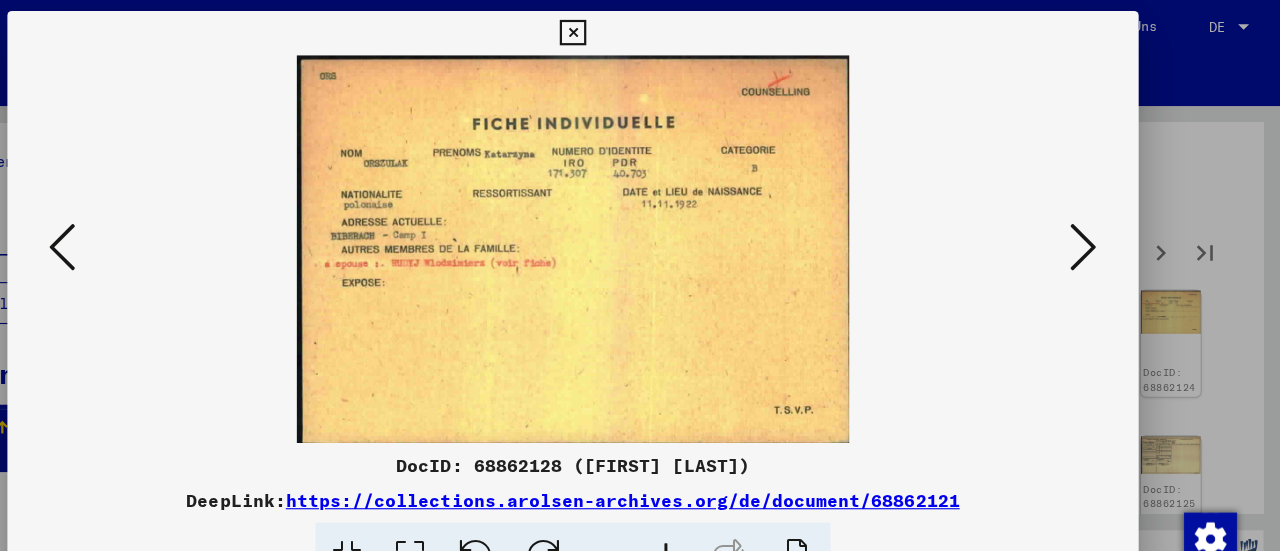 click at bounding box center (1102, 225) 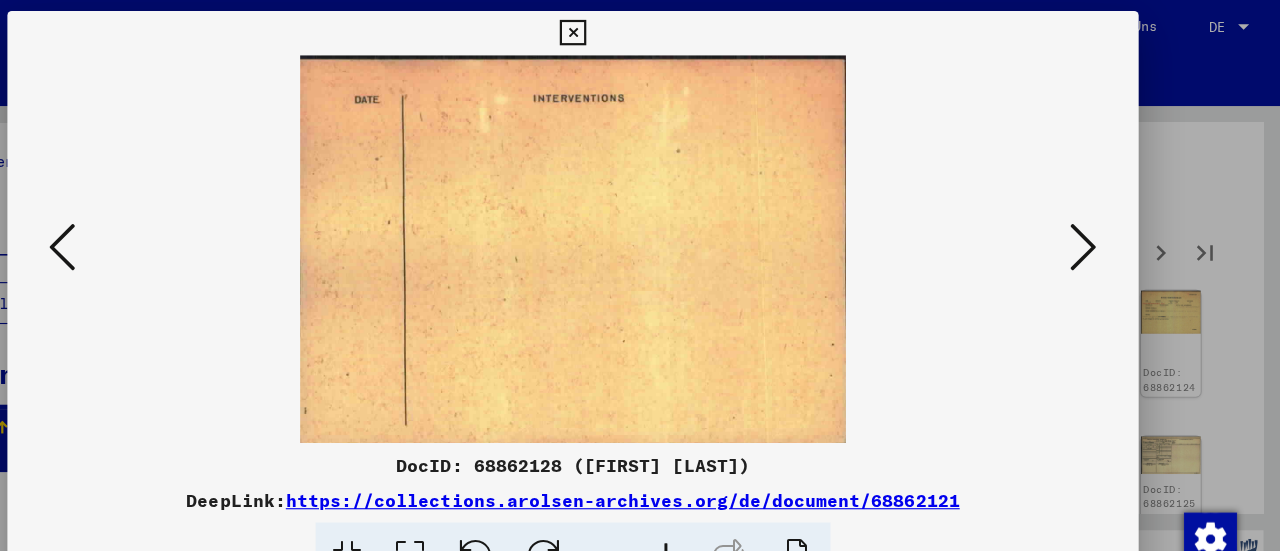 click at bounding box center (1102, 225) 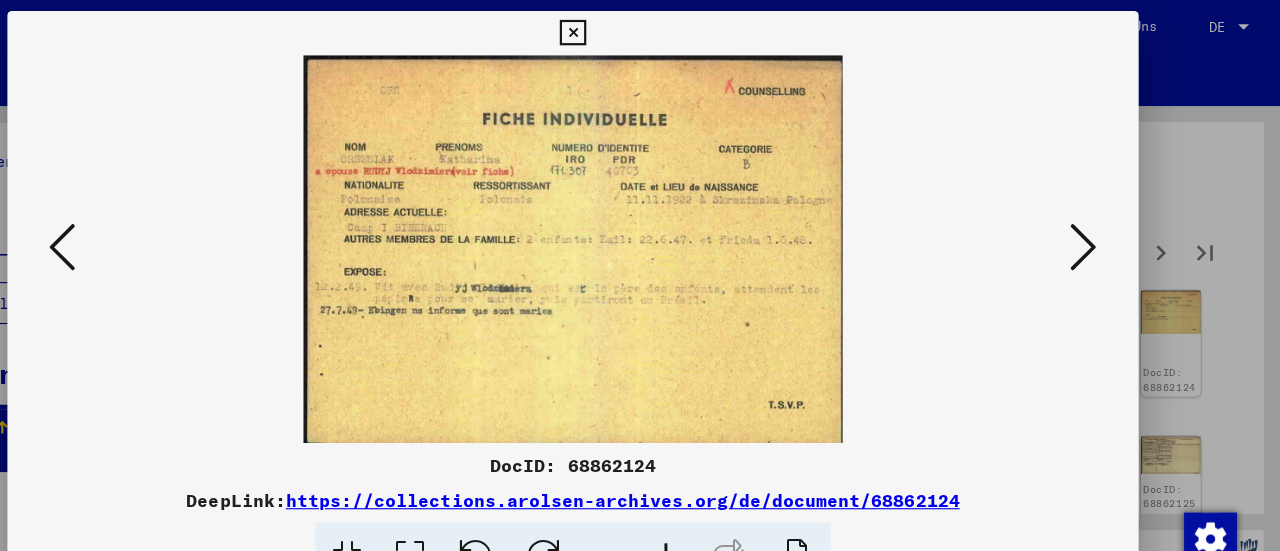click at bounding box center [1102, 225] 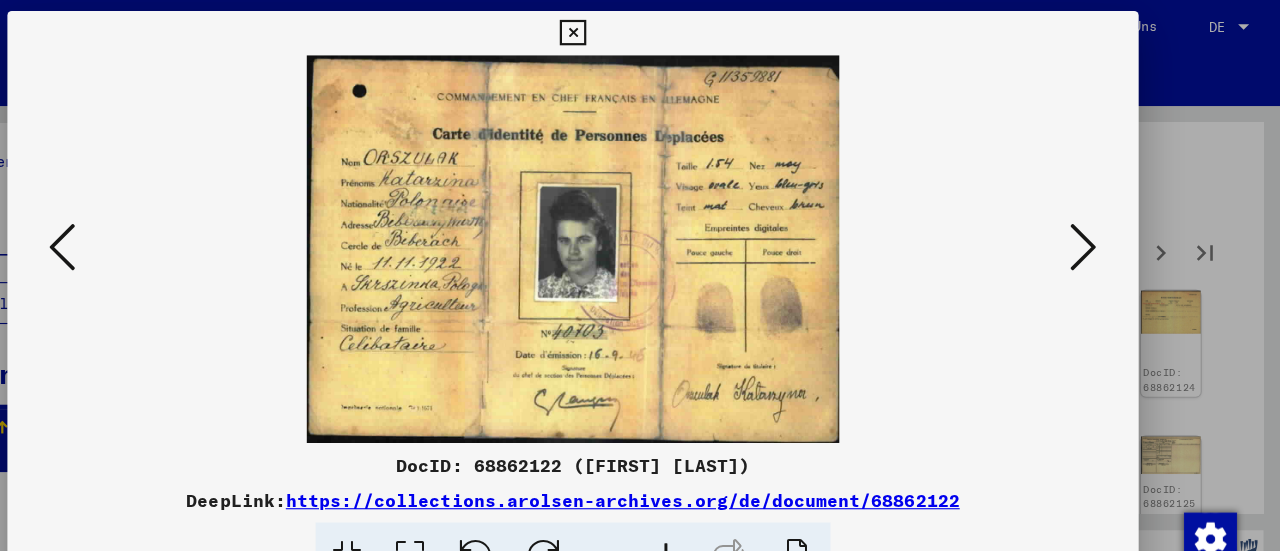 click at bounding box center [1102, 225] 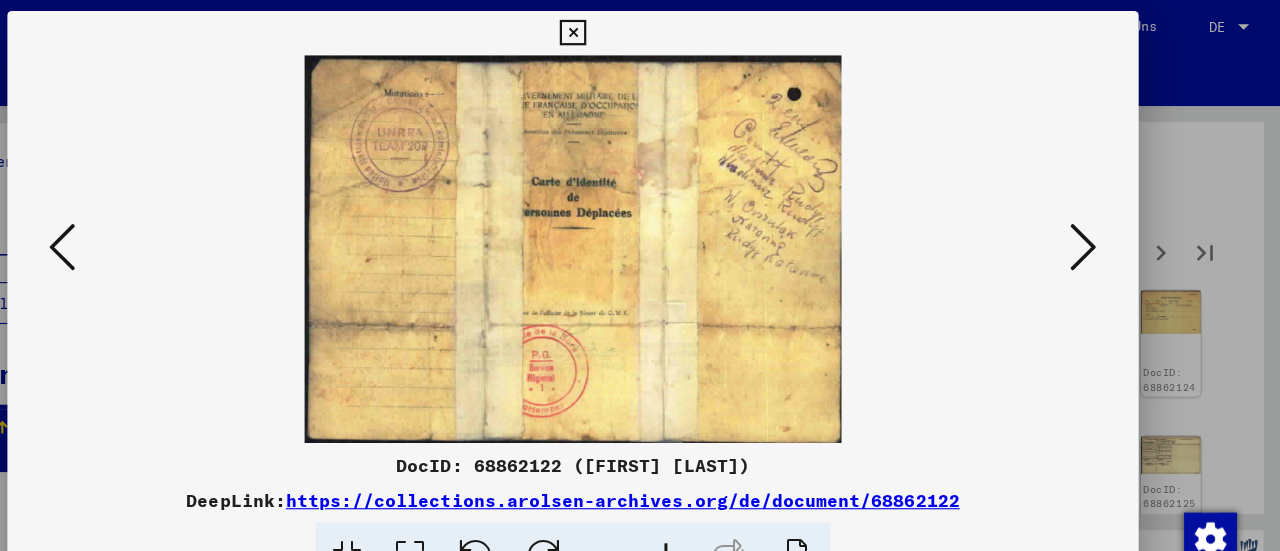 click at bounding box center (1102, 225) 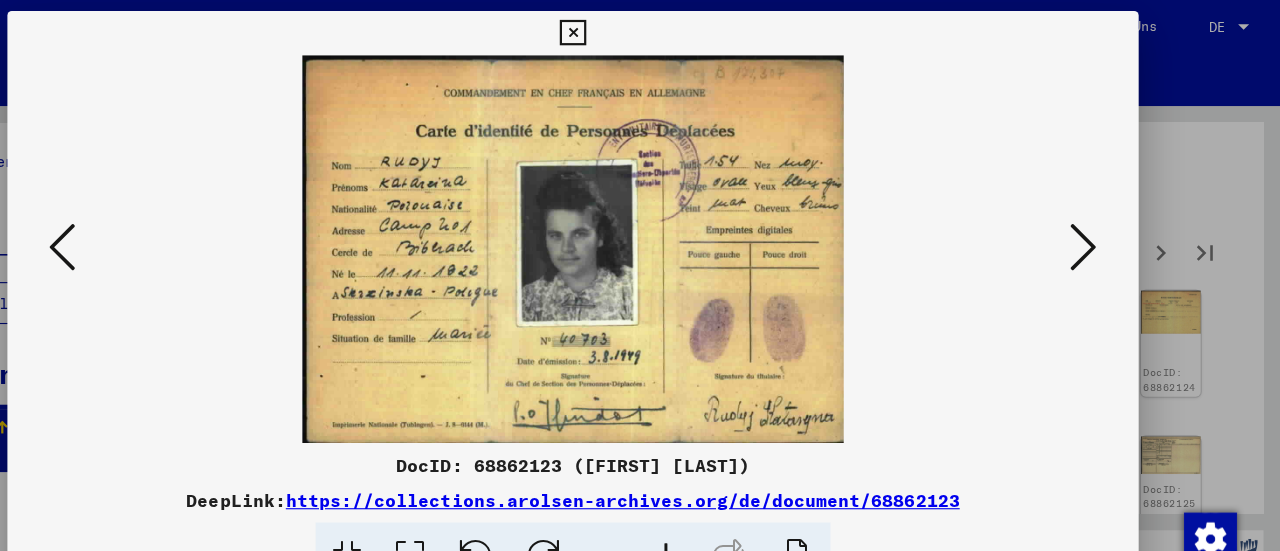 click at bounding box center (1102, 225) 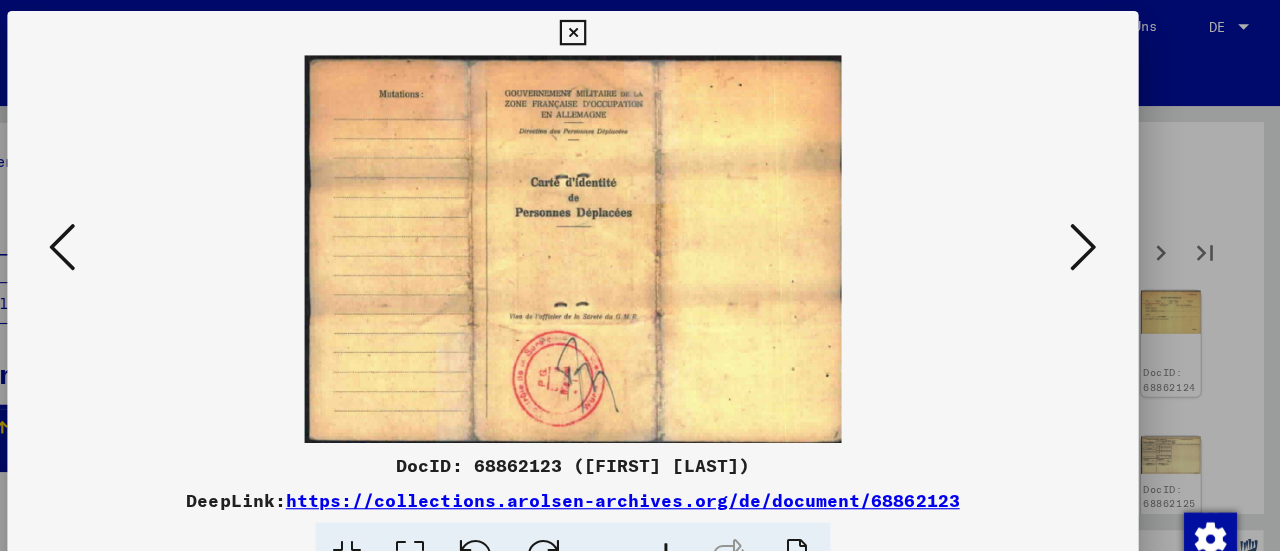 click at bounding box center [1102, 225] 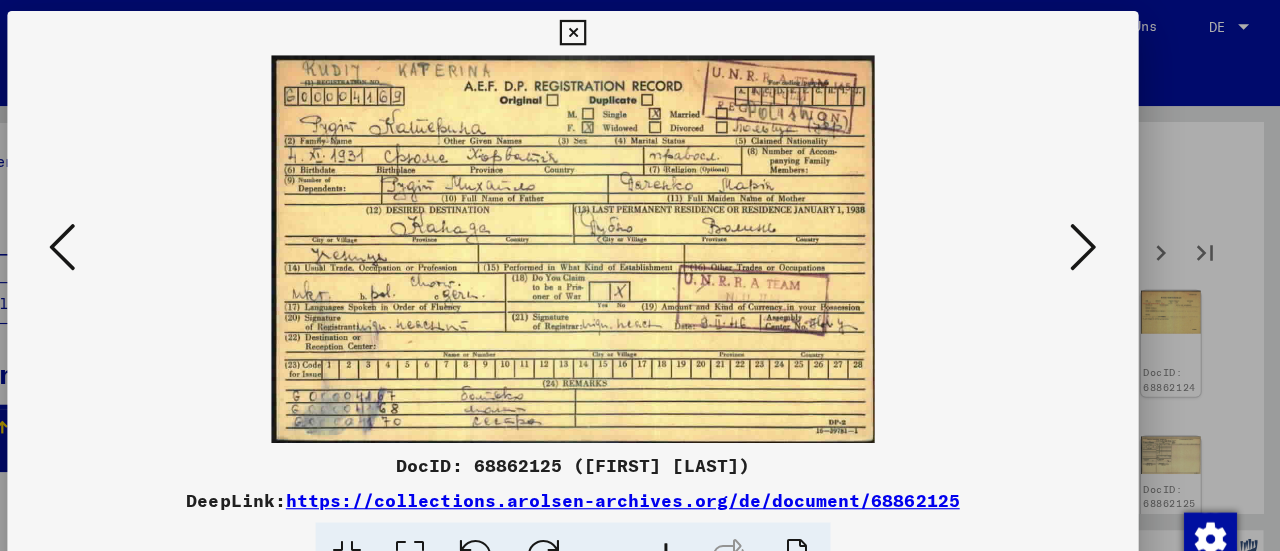 click at bounding box center [1102, 225] 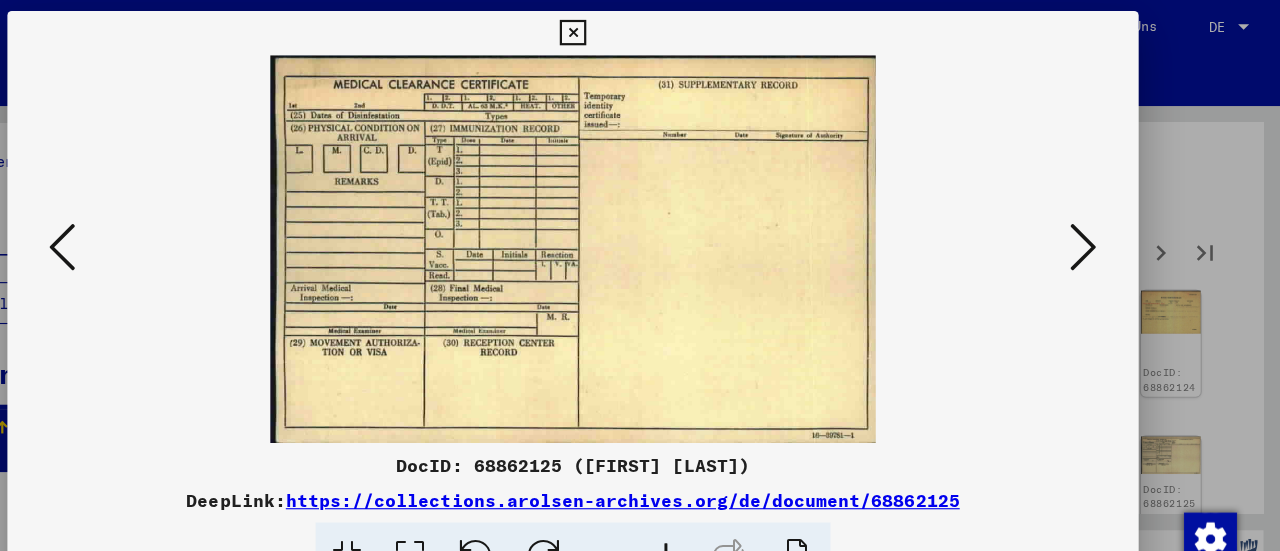 click at bounding box center (1102, 225) 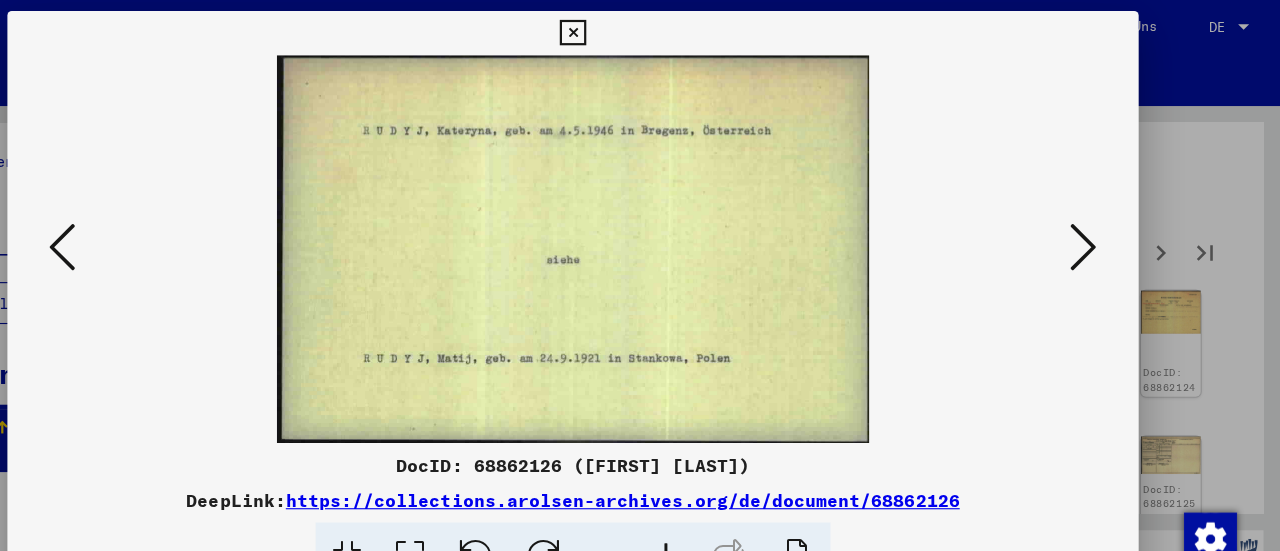 click at bounding box center (1102, 224) 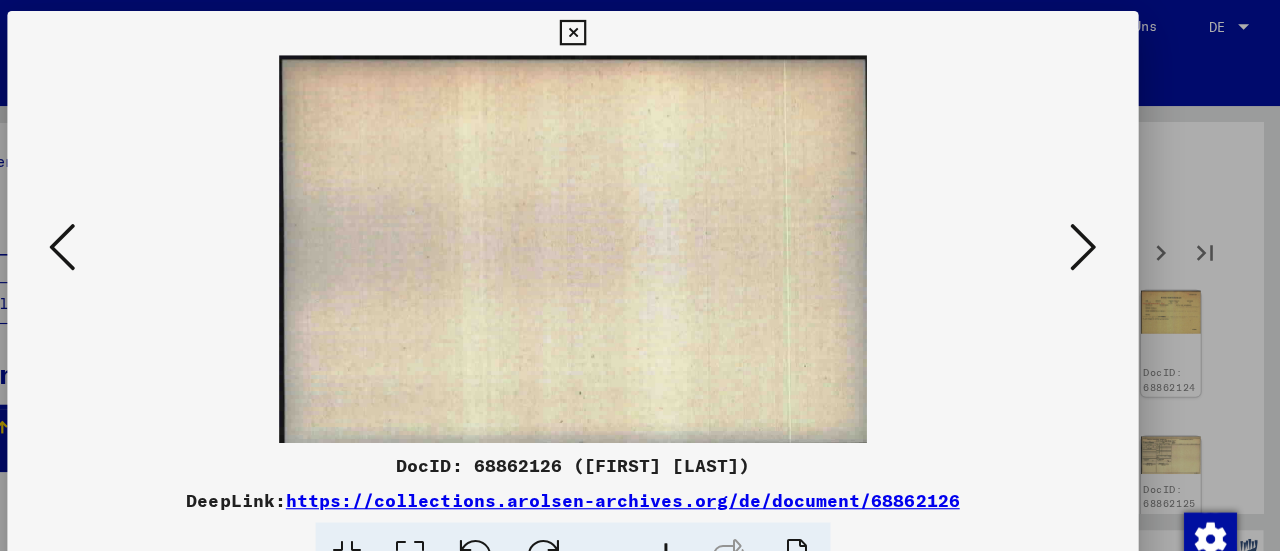 click at bounding box center (1102, 225) 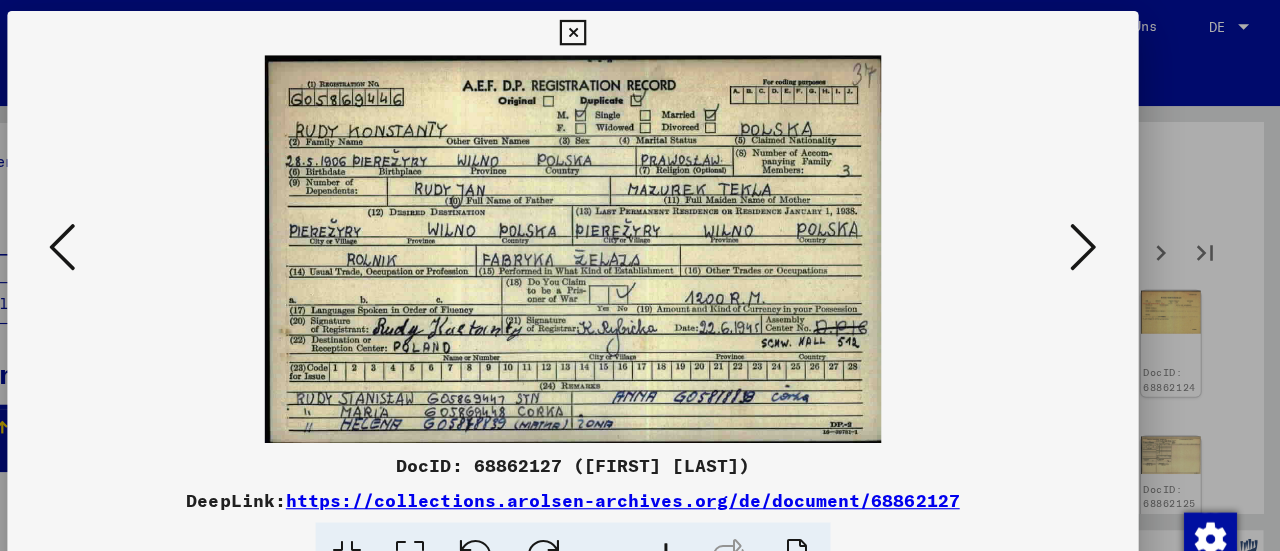 click at bounding box center (1102, 225) 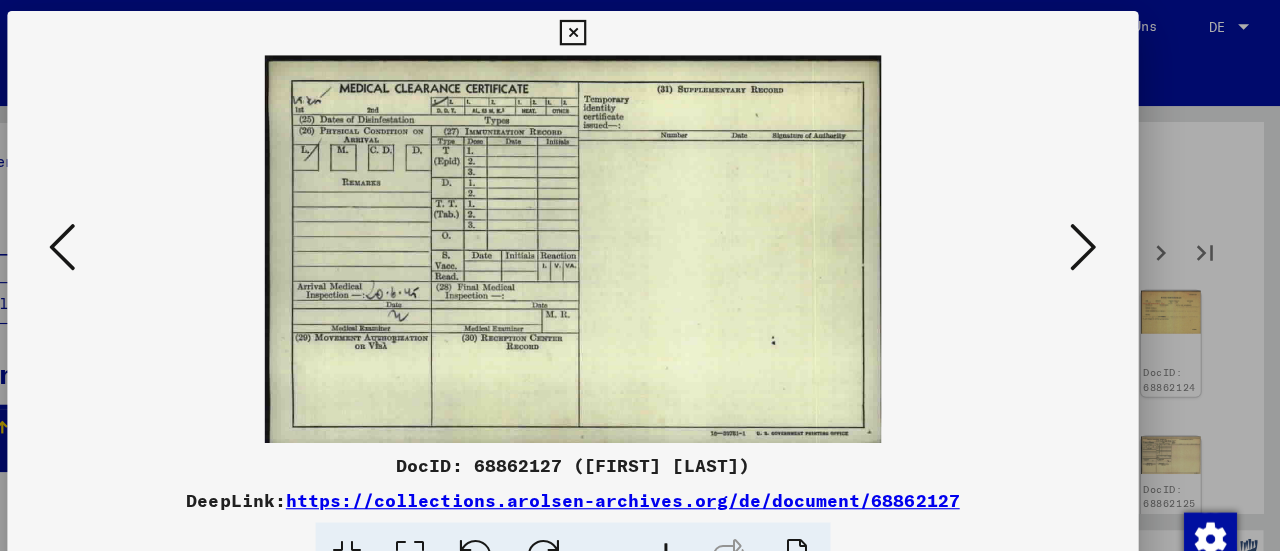 click at bounding box center [1102, 225] 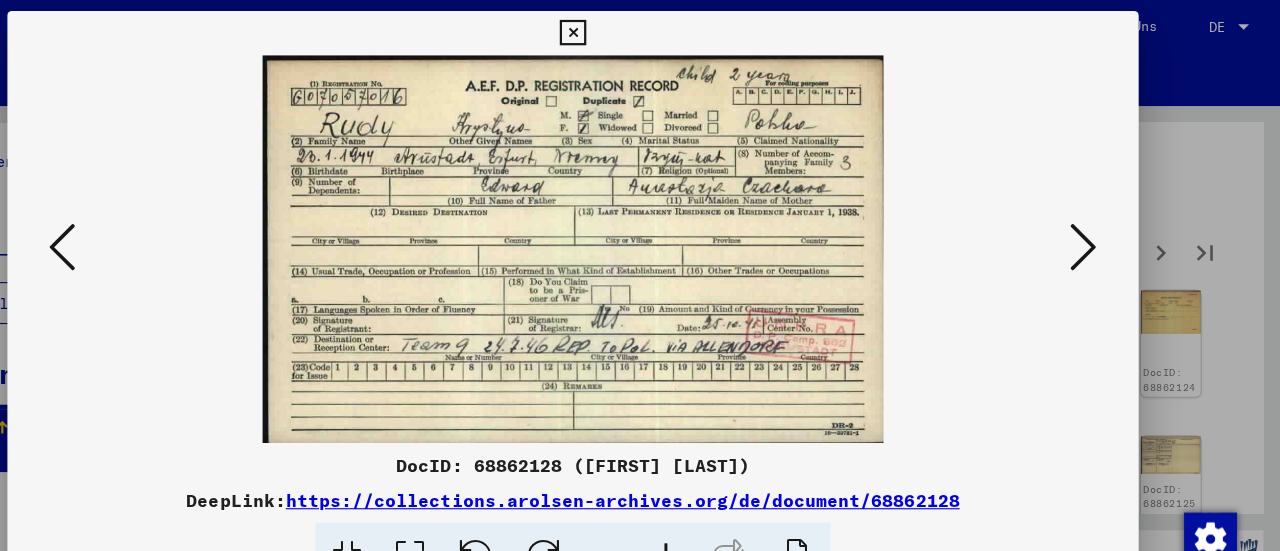 click at bounding box center [640, 225] 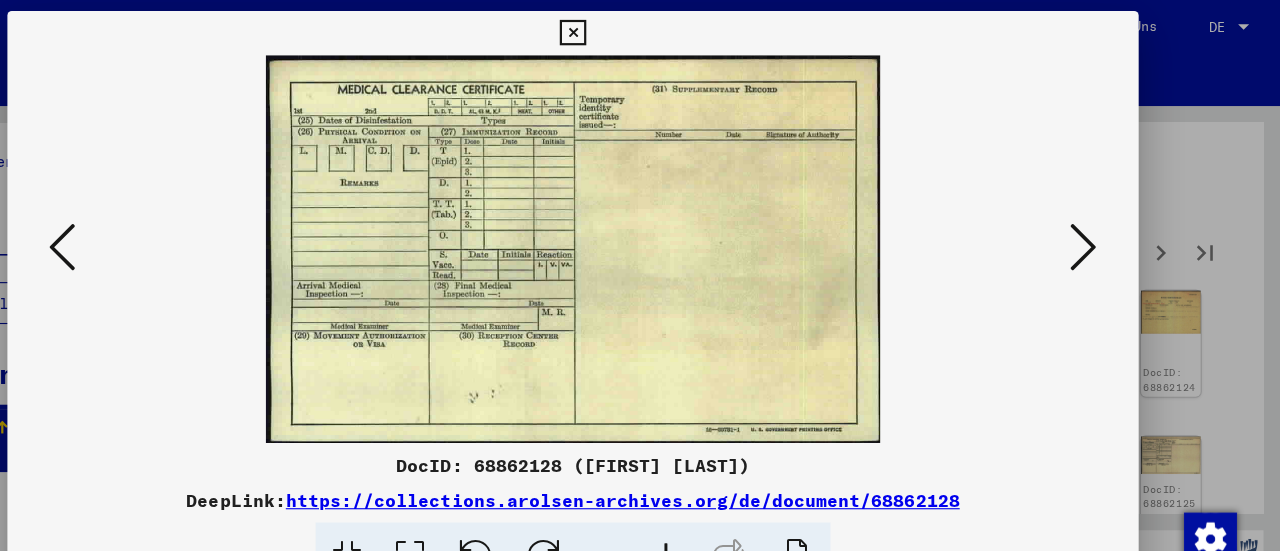 click at bounding box center [1102, 225] 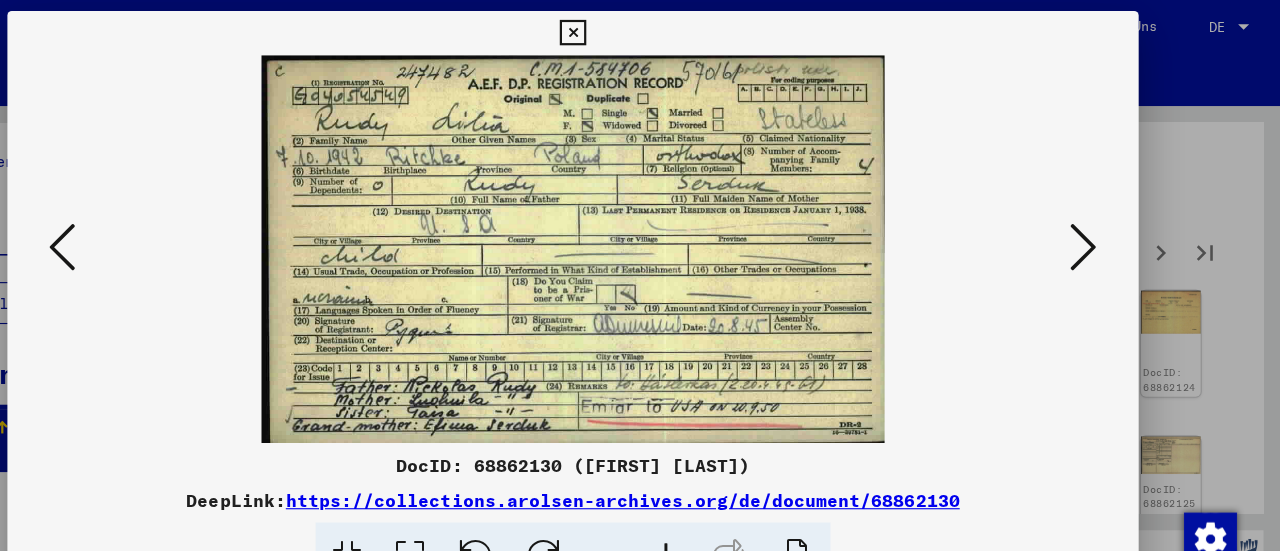 click at bounding box center [1102, 225] 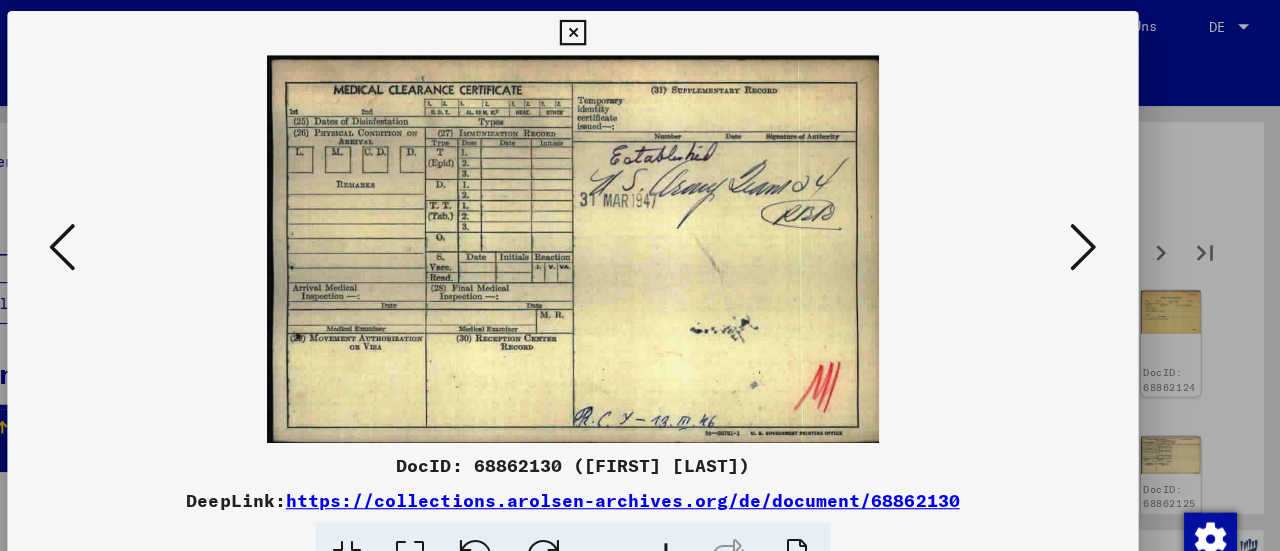 click at bounding box center (1102, 225) 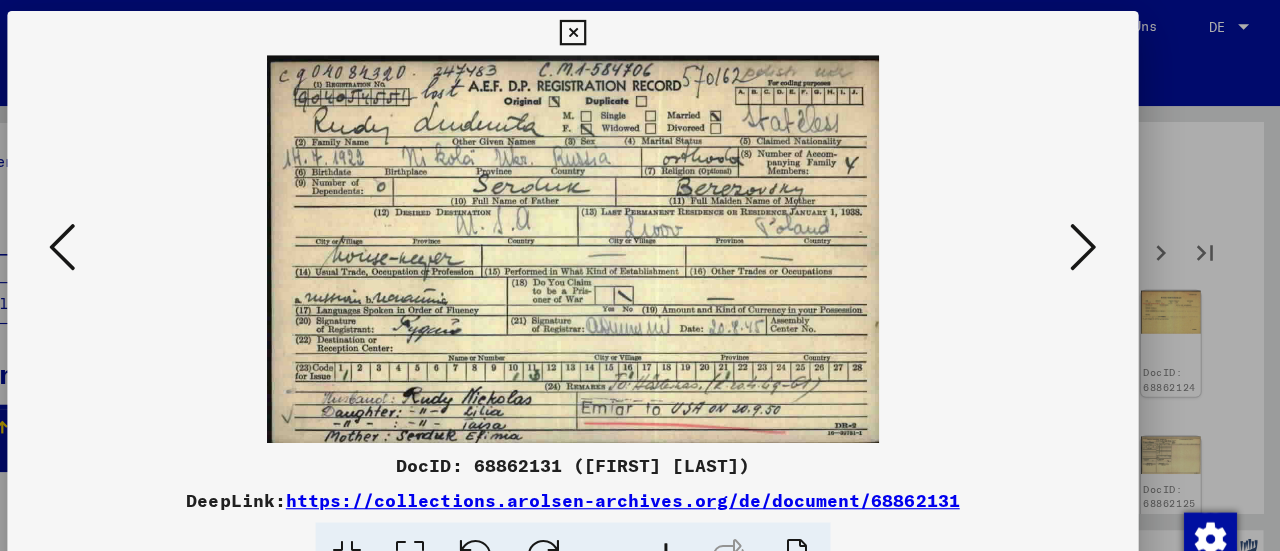 click at bounding box center [1102, 225] 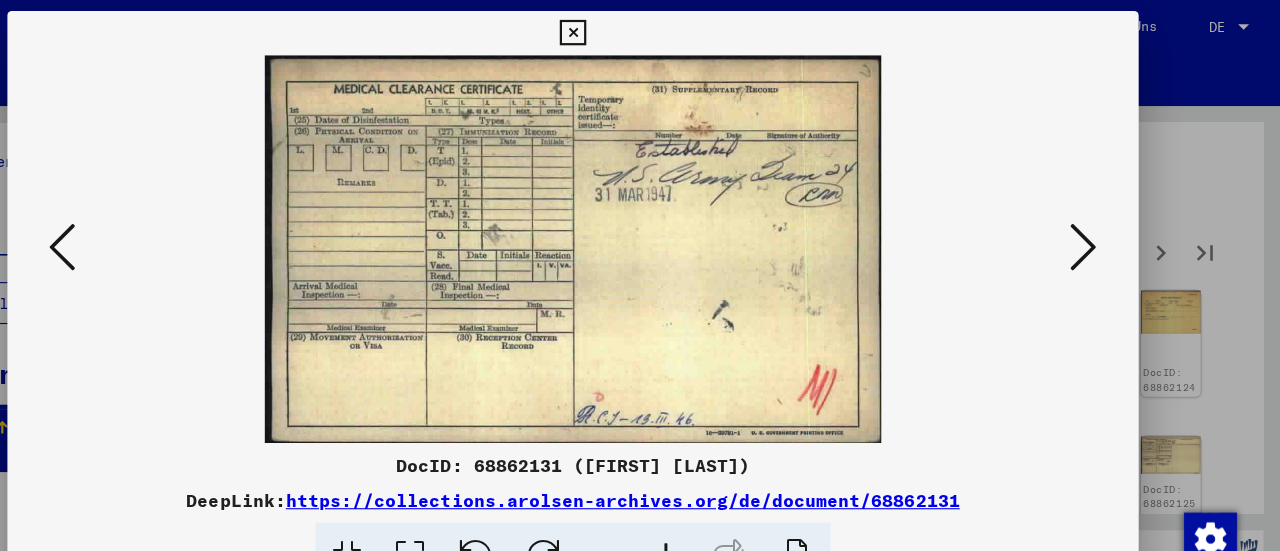 click at bounding box center (1102, 225) 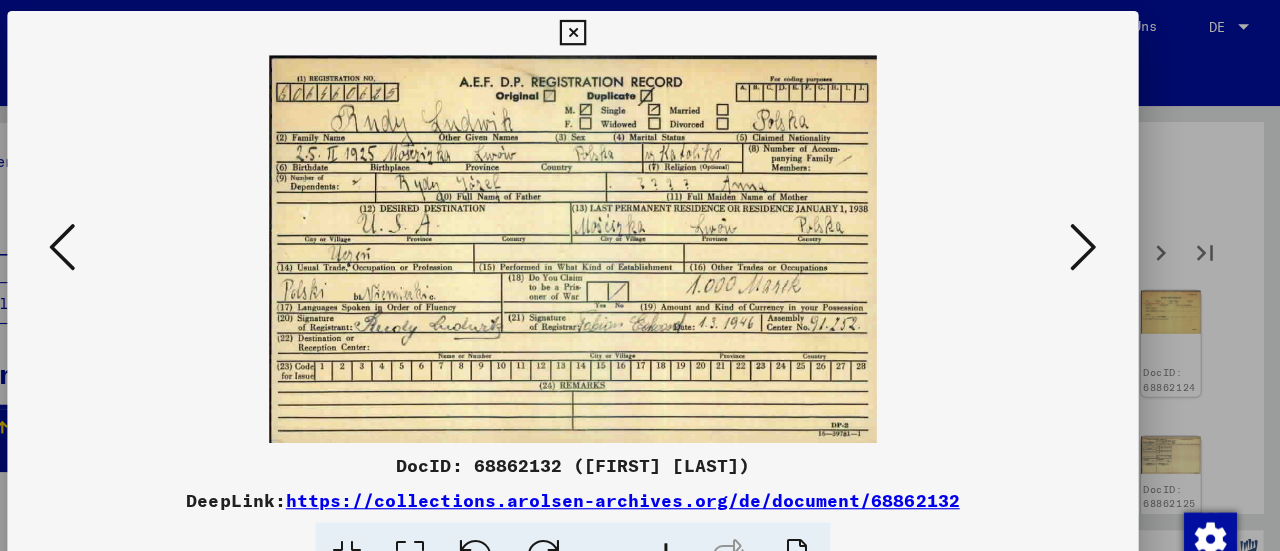 click at bounding box center [1102, 225] 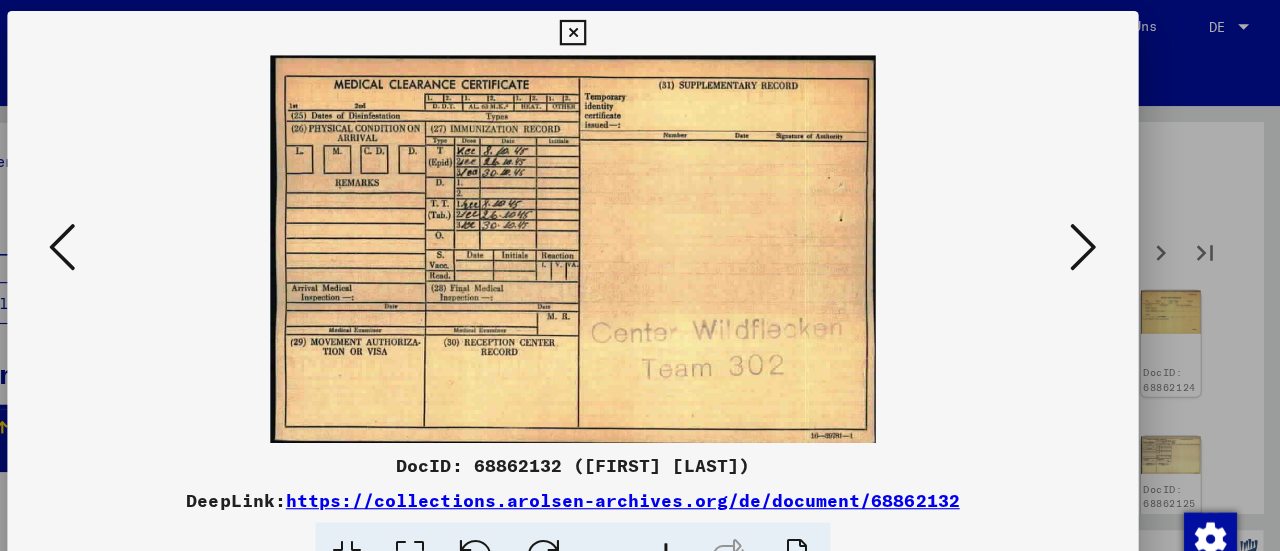 click at bounding box center (1102, 225) 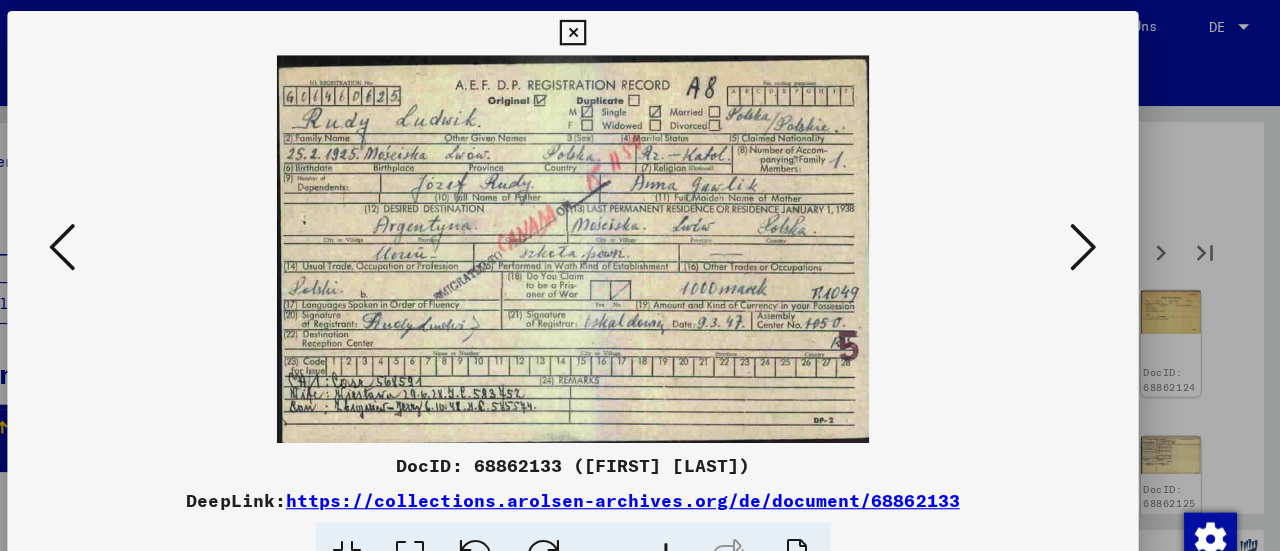 click at bounding box center (1102, 225) 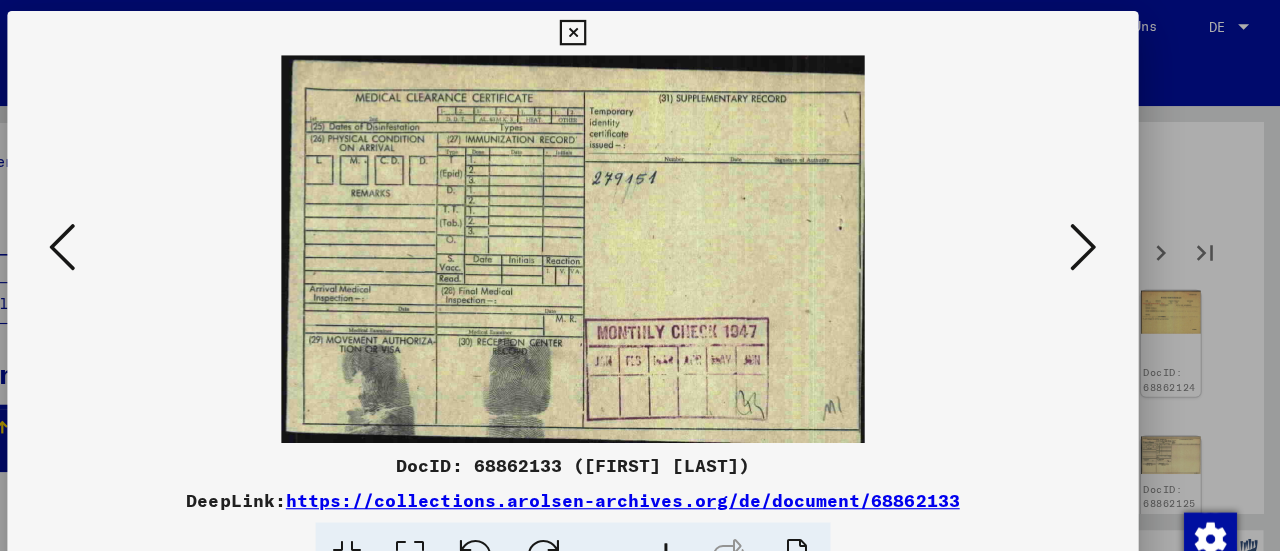 click at bounding box center (1102, 224) 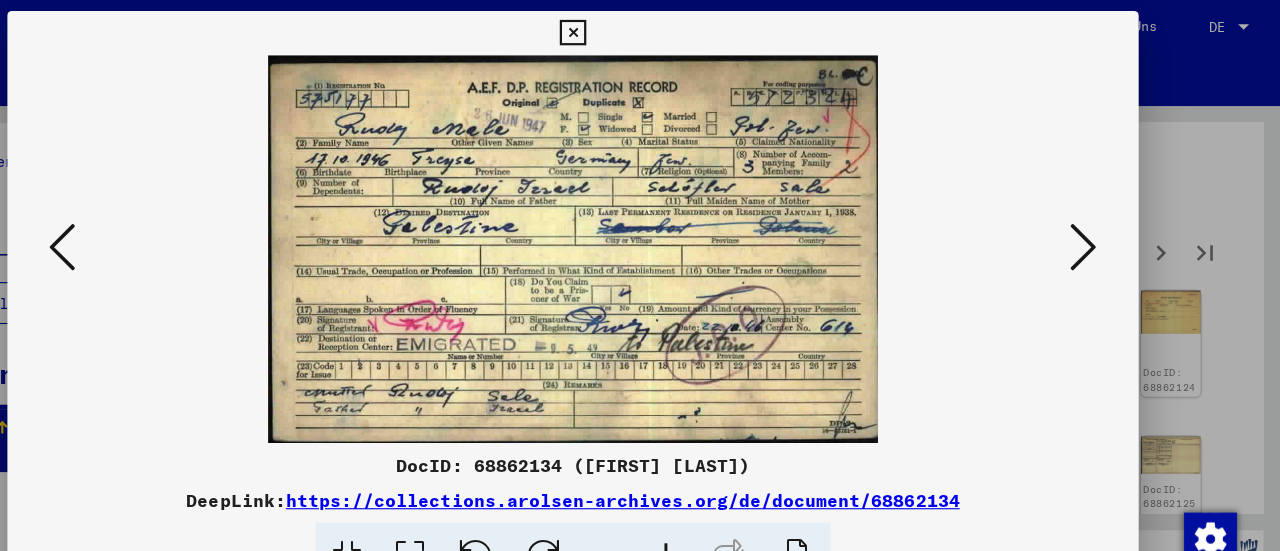 click at bounding box center (1102, 224) 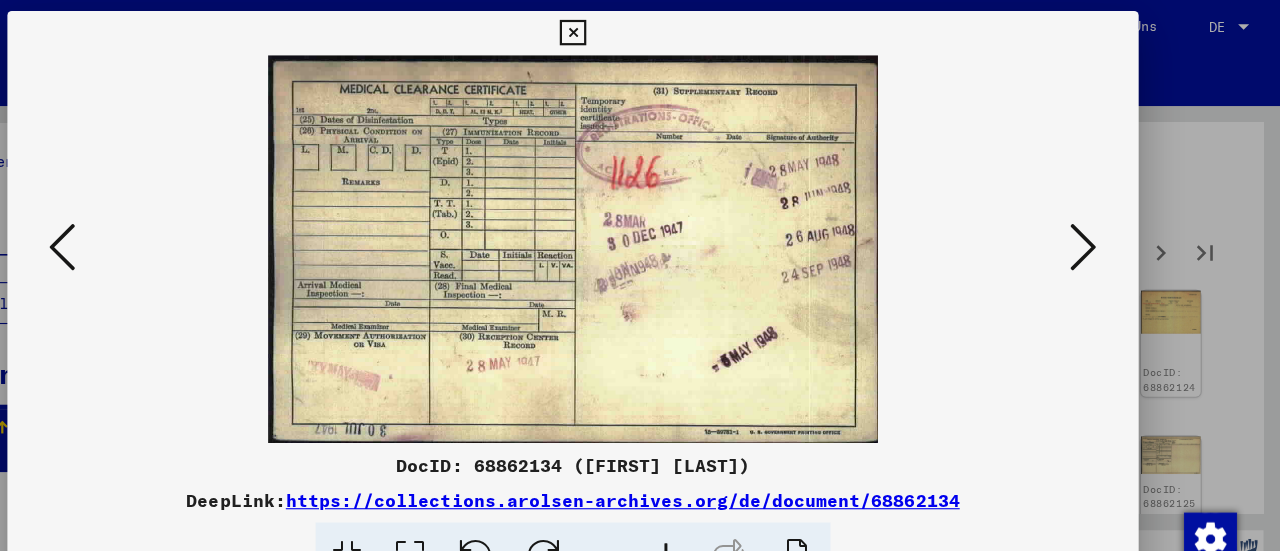 click at bounding box center (639, 30) 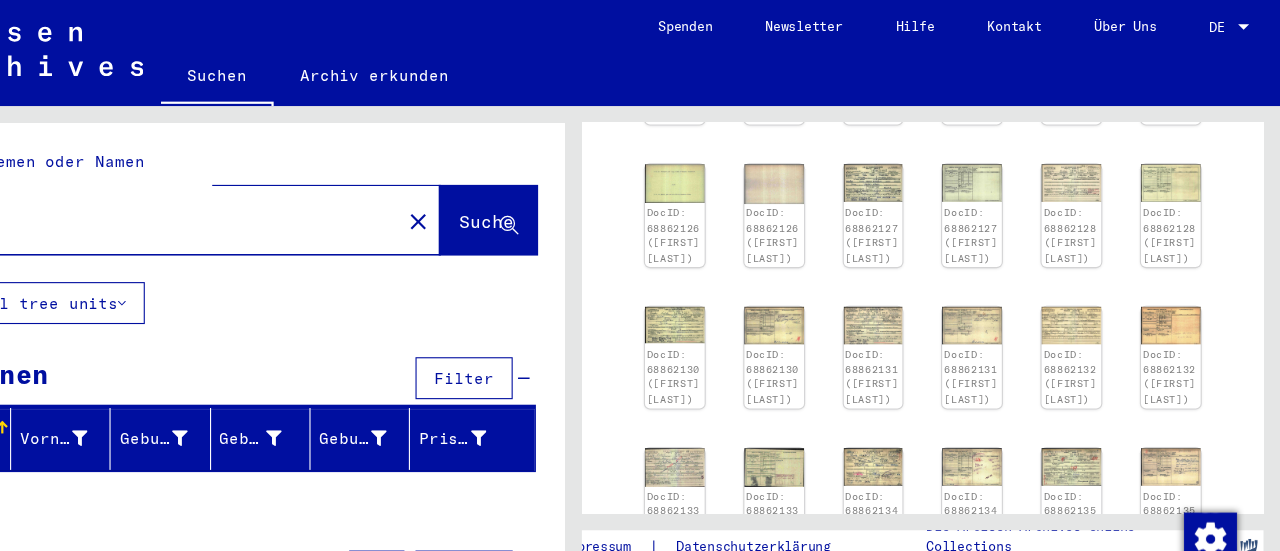 scroll, scrollTop: 652, scrollLeft: 0, axis: vertical 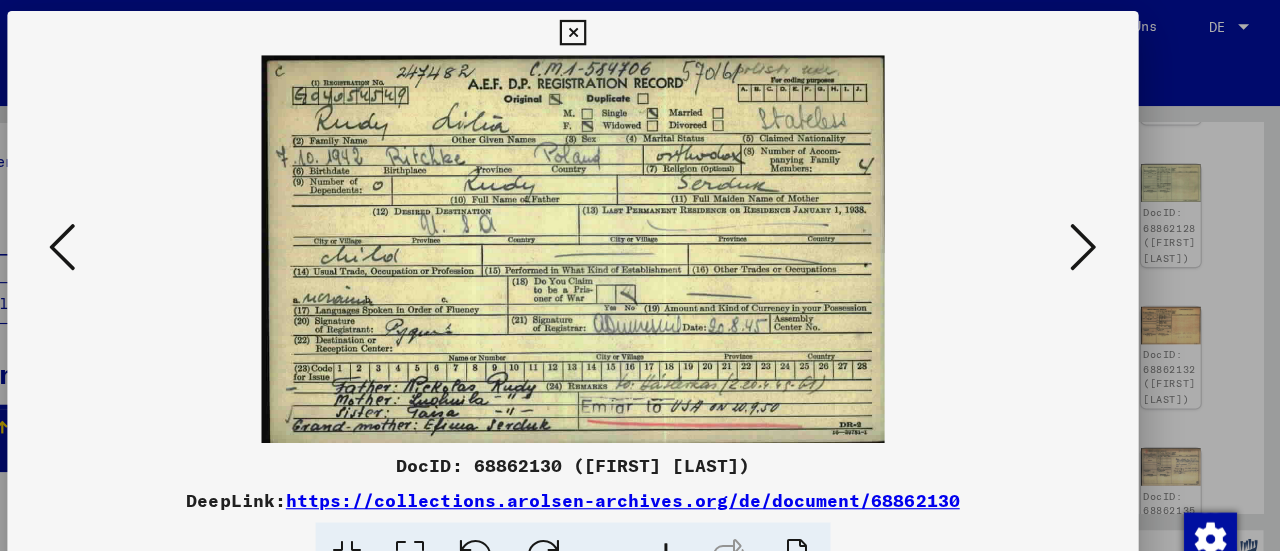 click at bounding box center [1102, 224] 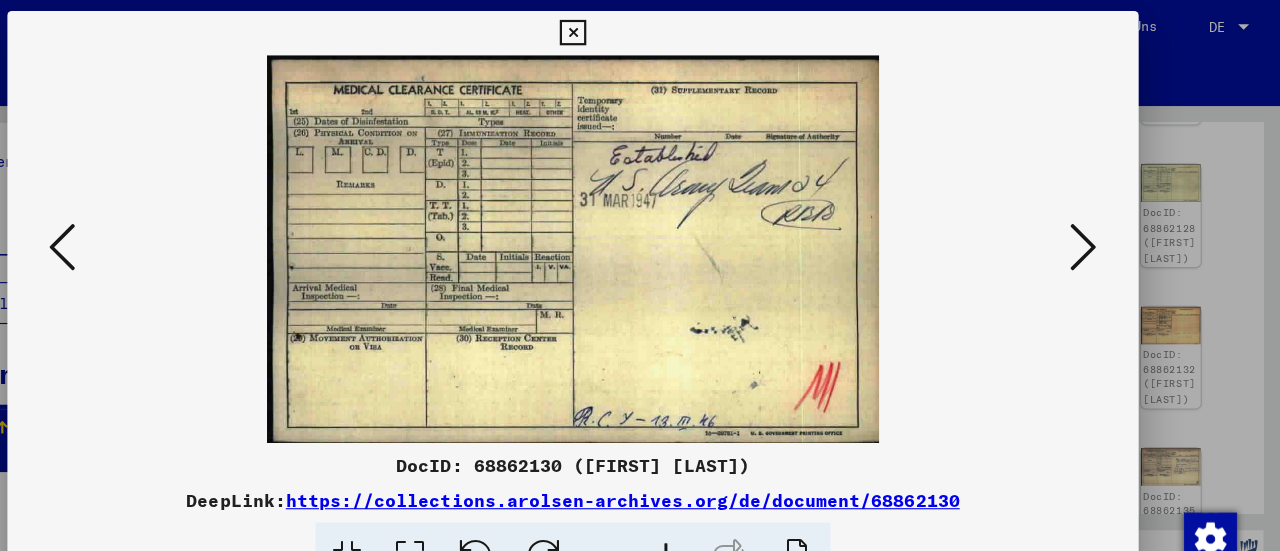 click at bounding box center [1102, 225] 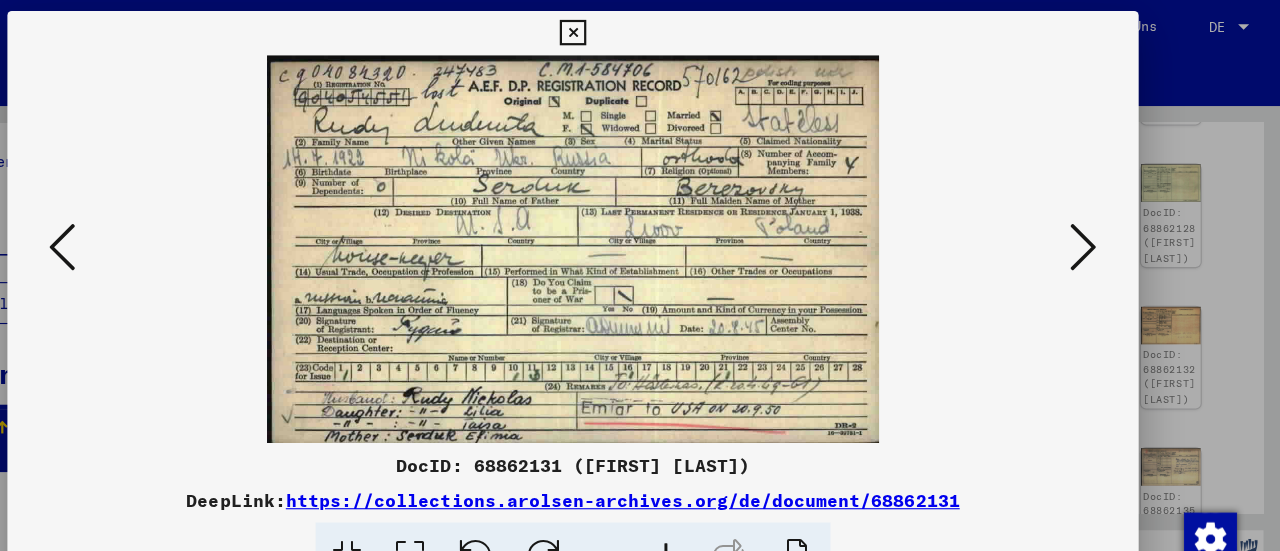 click at bounding box center (1102, 225) 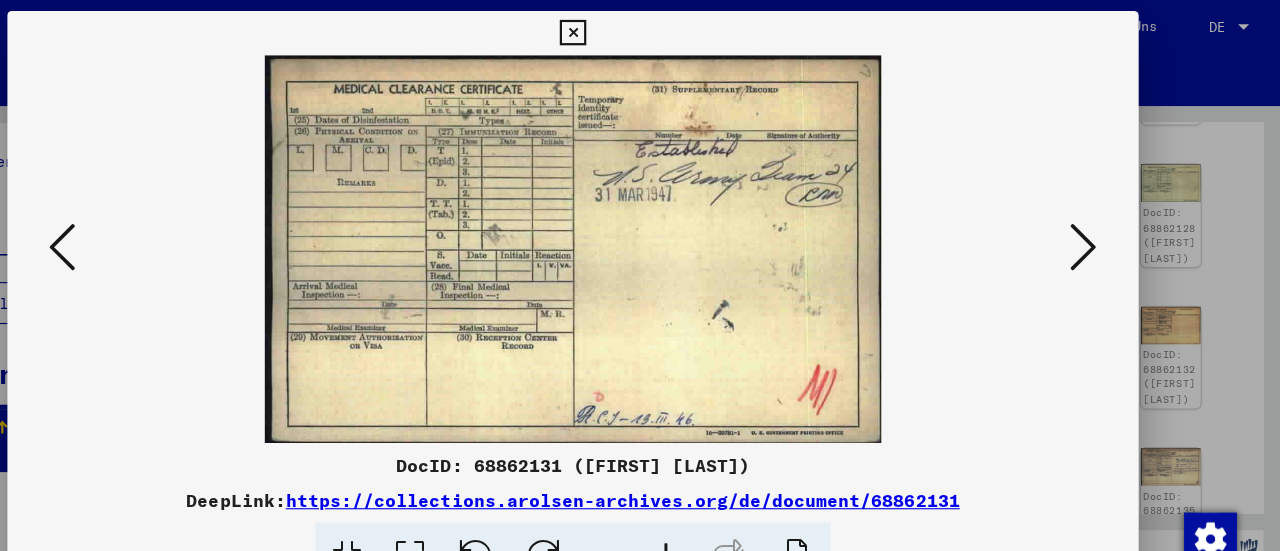 click at bounding box center (1102, 225) 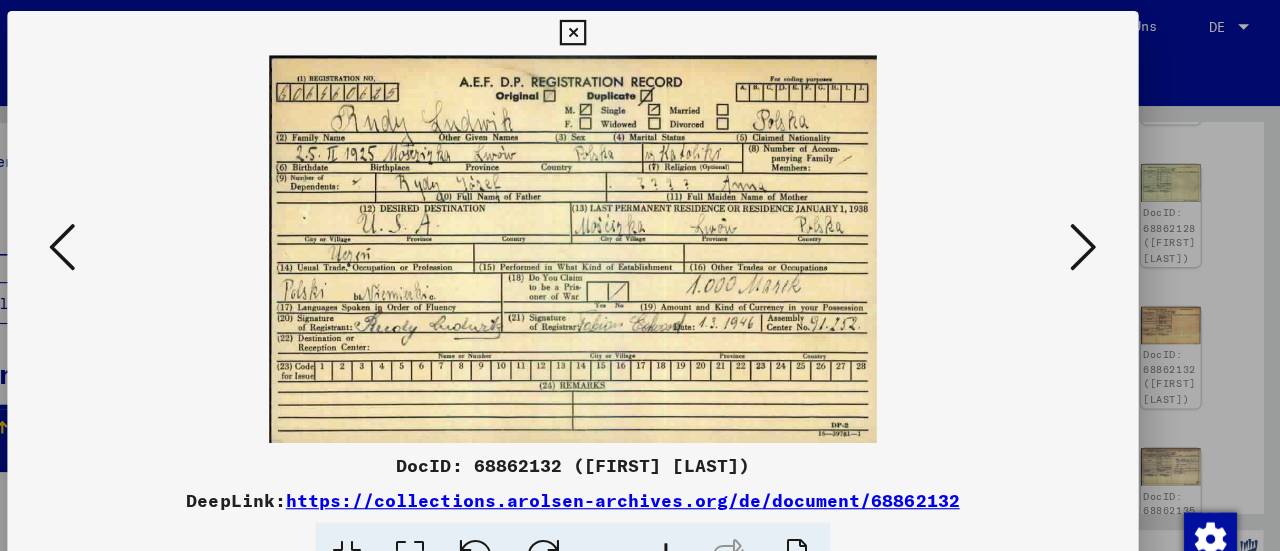 click at bounding box center [1102, 225] 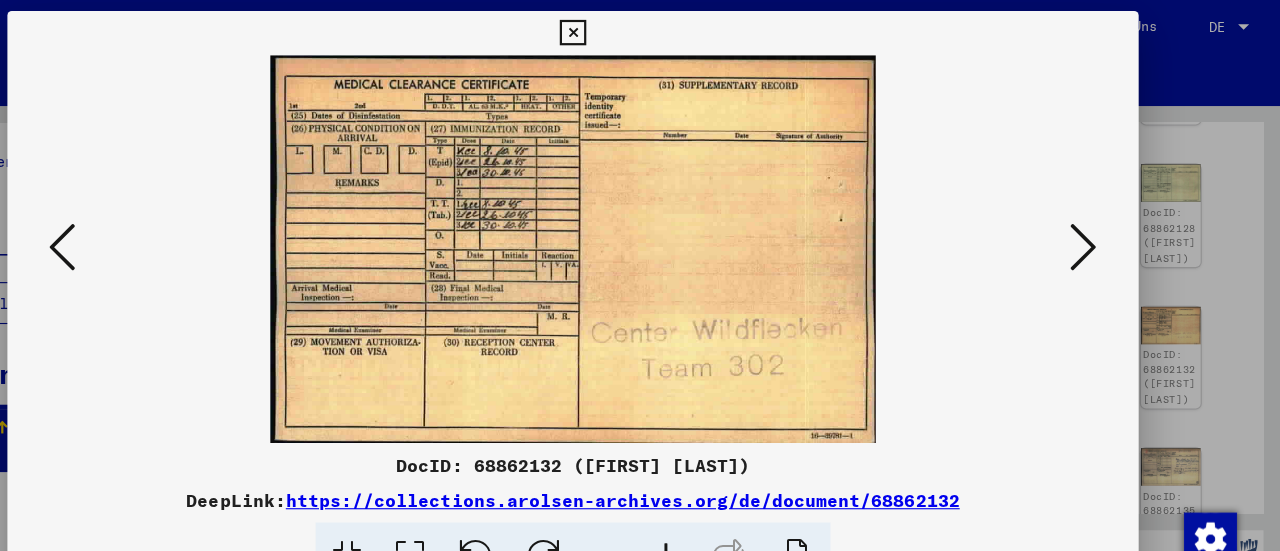 click at bounding box center (1102, 224) 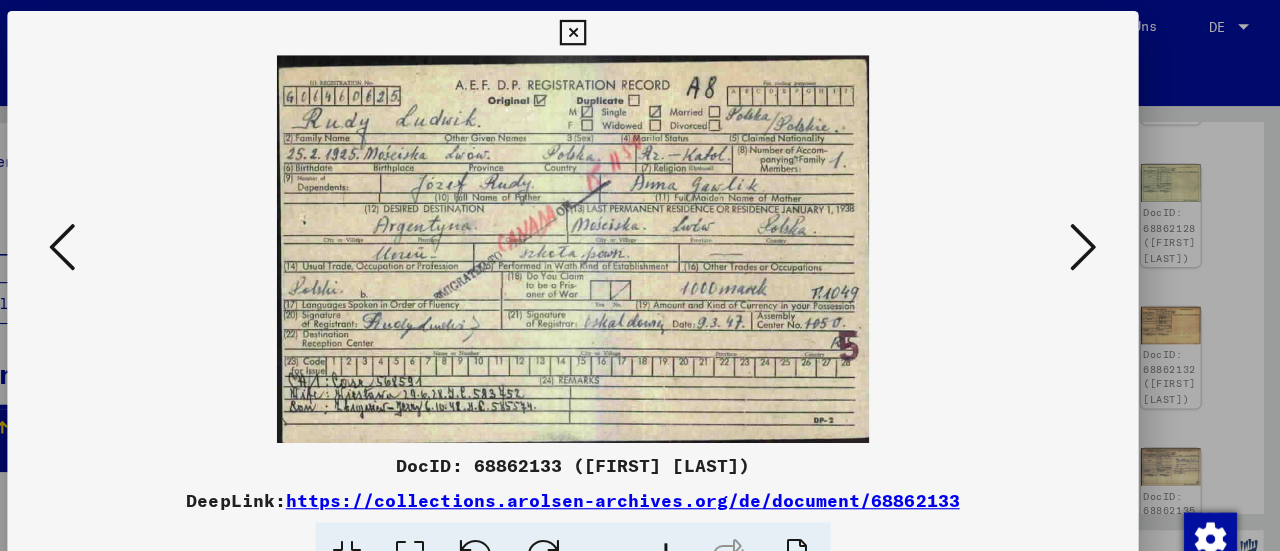 click at bounding box center (1102, 224) 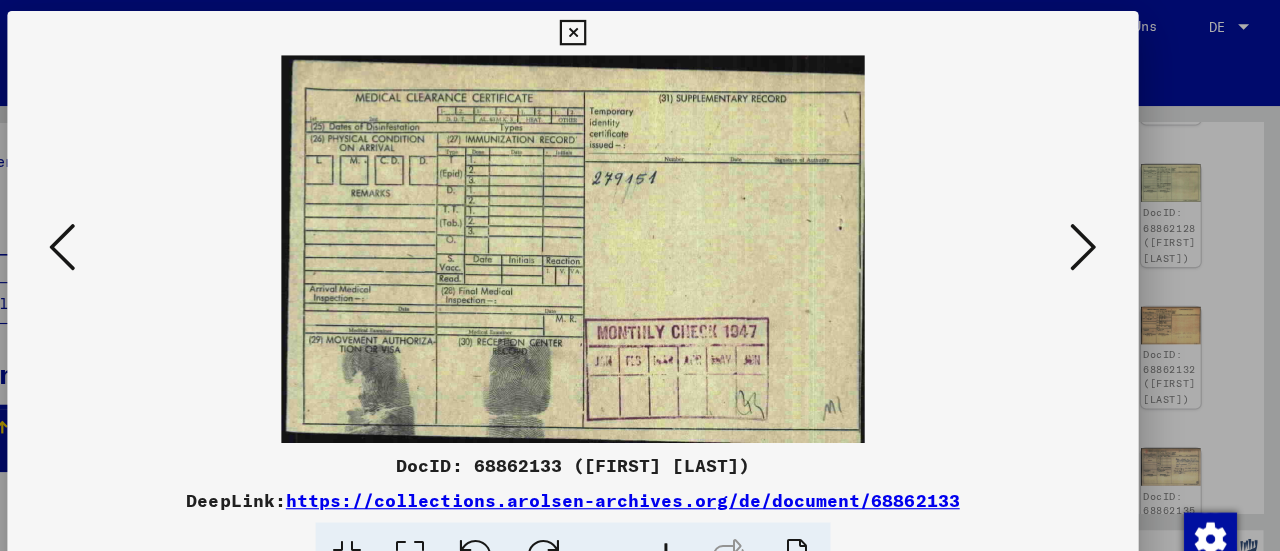 click at bounding box center [1102, 224] 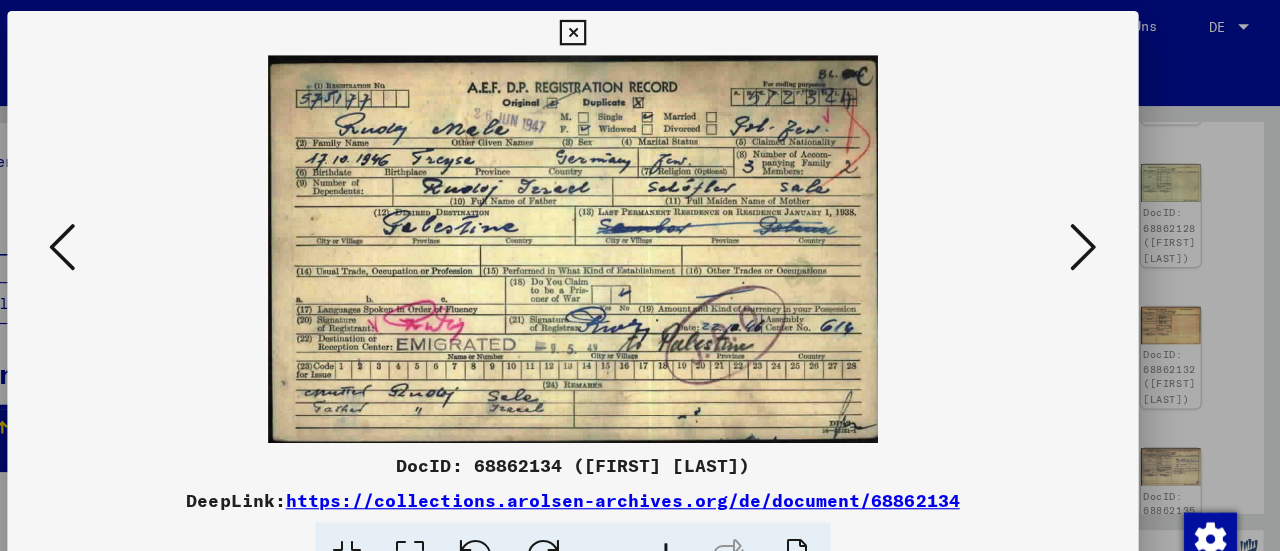 click at bounding box center (1102, 224) 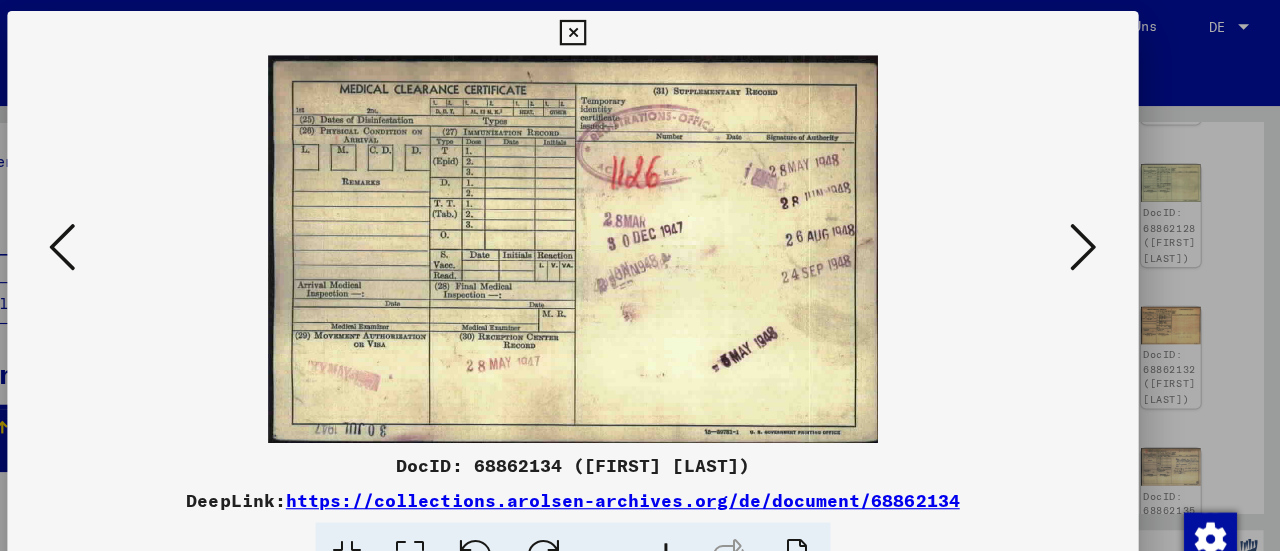 click at bounding box center (1102, 224) 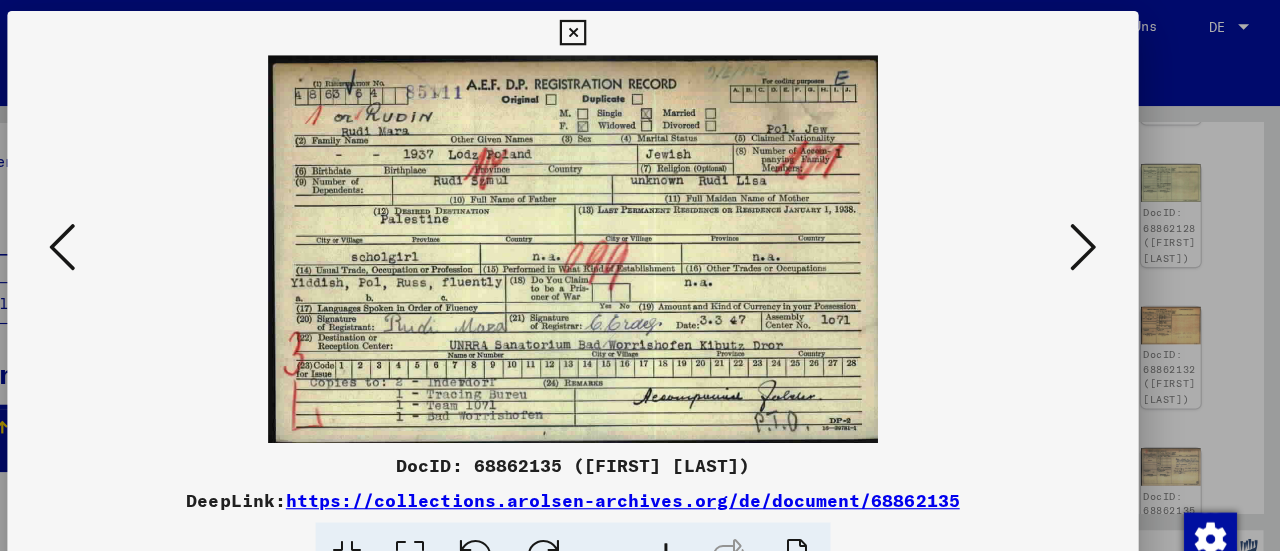 click at bounding box center [1102, 224] 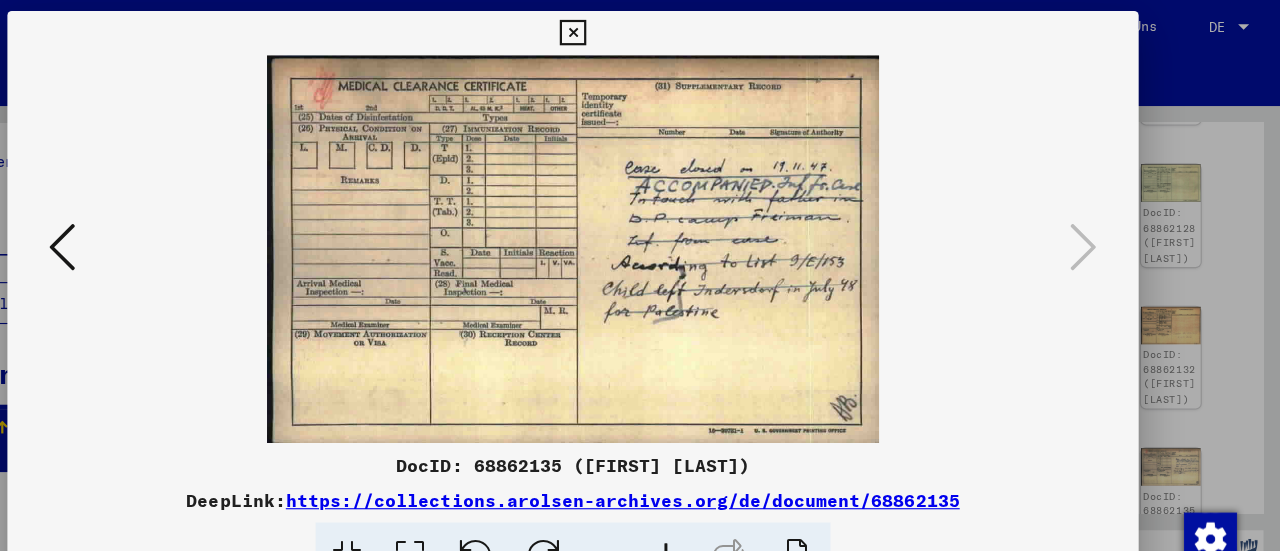 click at bounding box center [178, 224] 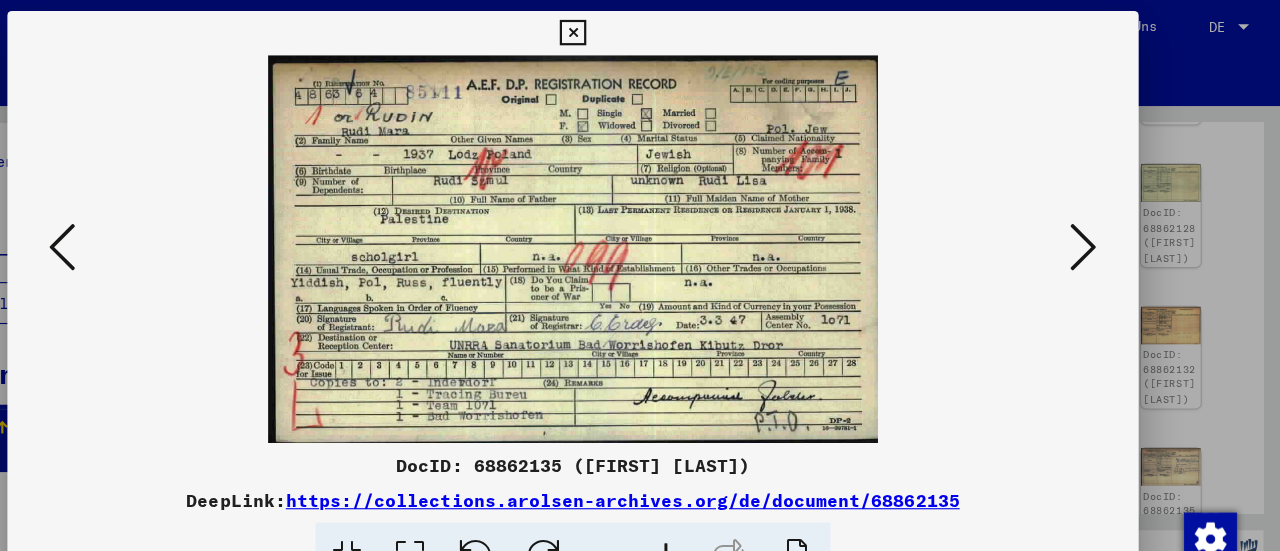 click at bounding box center (1102, 224) 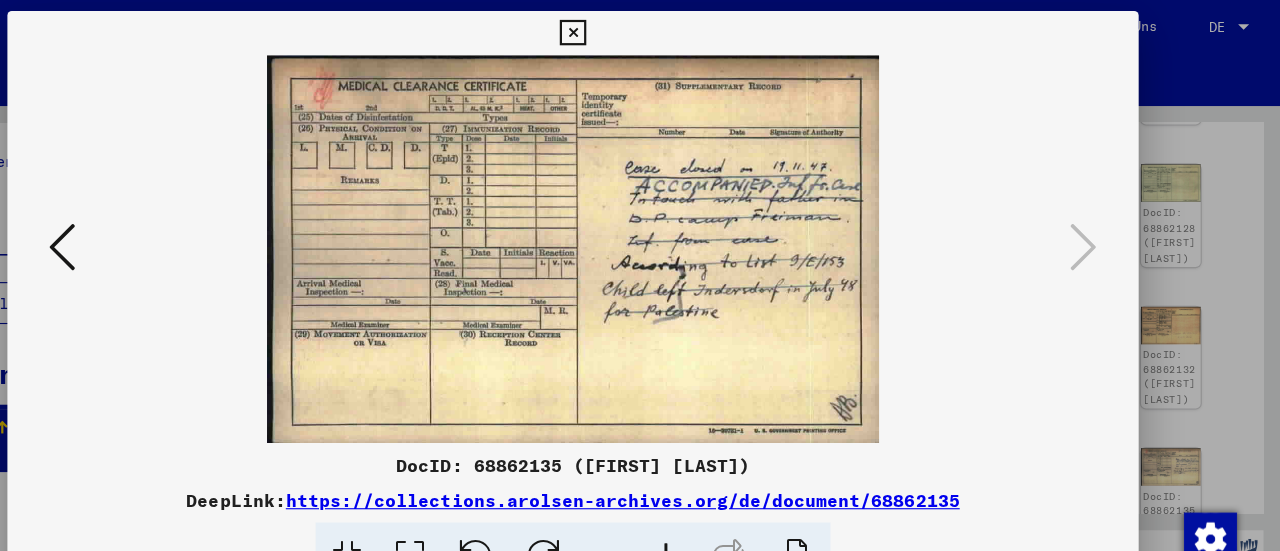 click at bounding box center (639, 30) 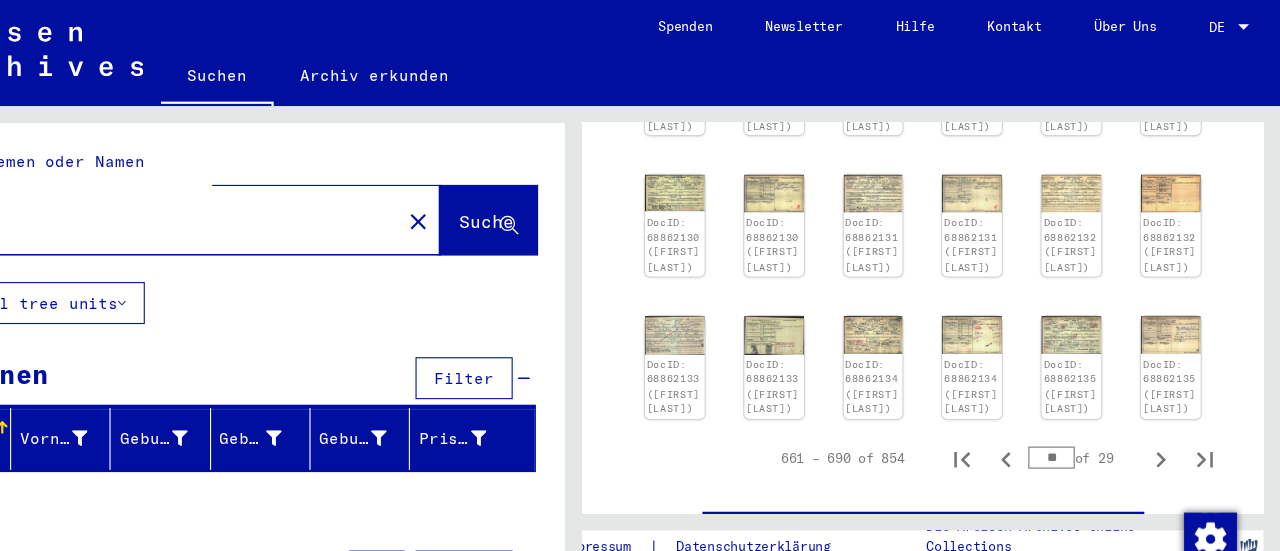 scroll, scrollTop: 773, scrollLeft: 0, axis: vertical 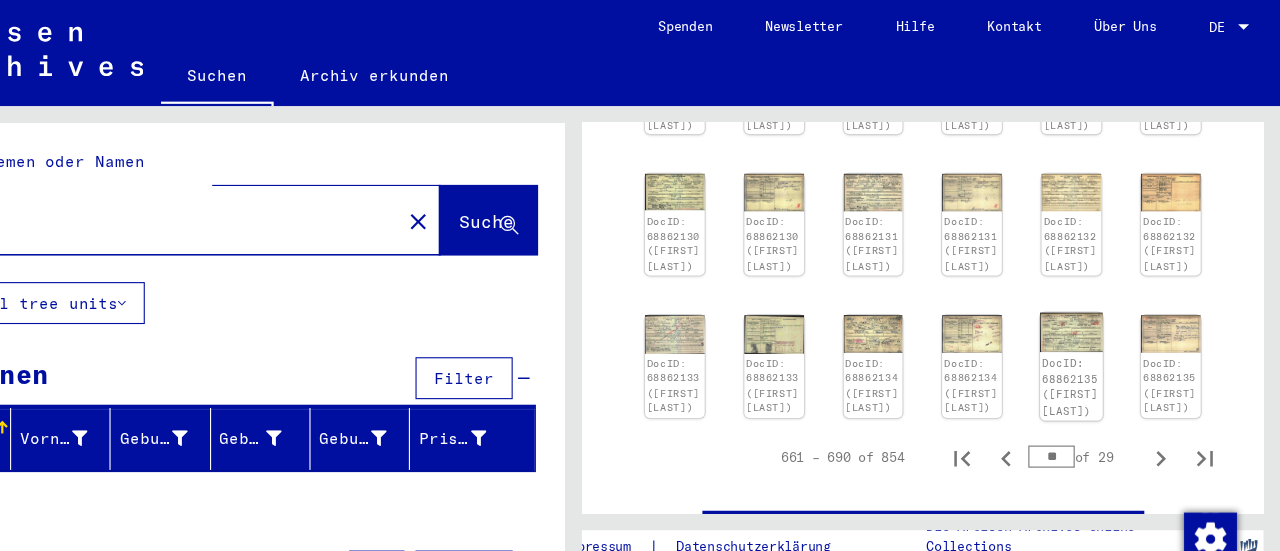 click on "DocID: 68862135 ([FIRST] [LAST])" 